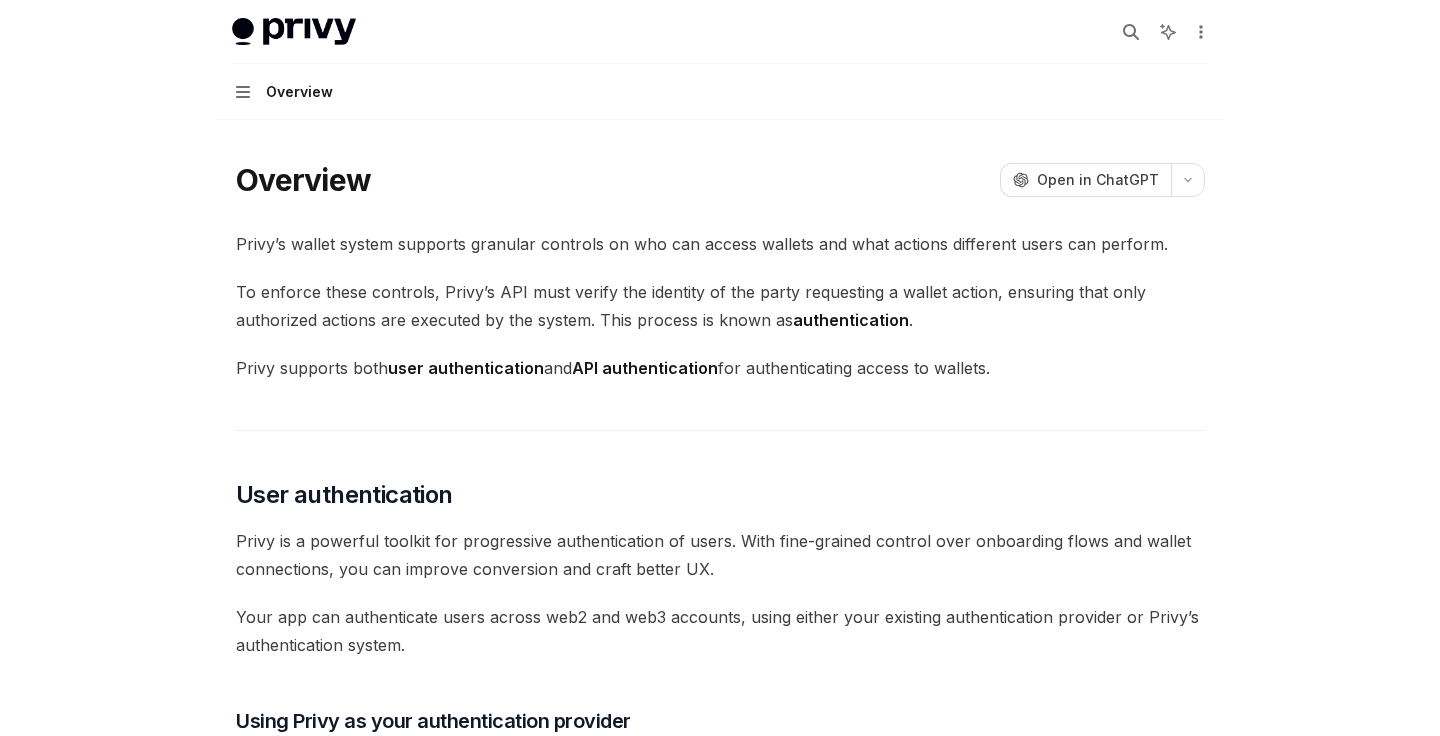 scroll, scrollTop: 0, scrollLeft: 0, axis: both 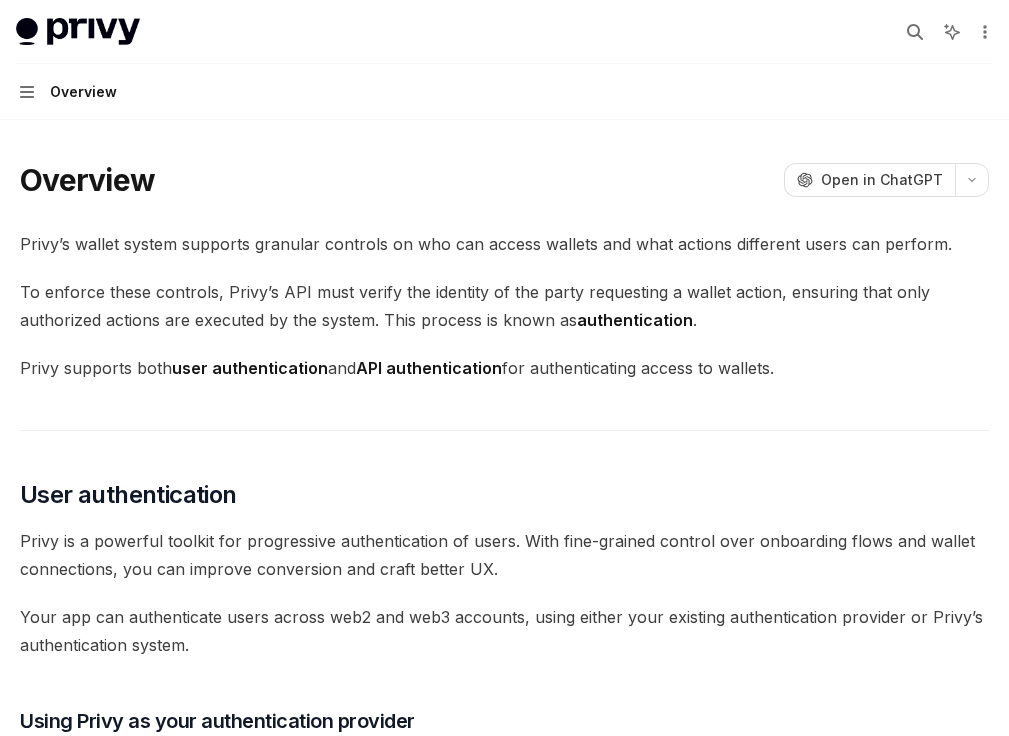 type on "*" 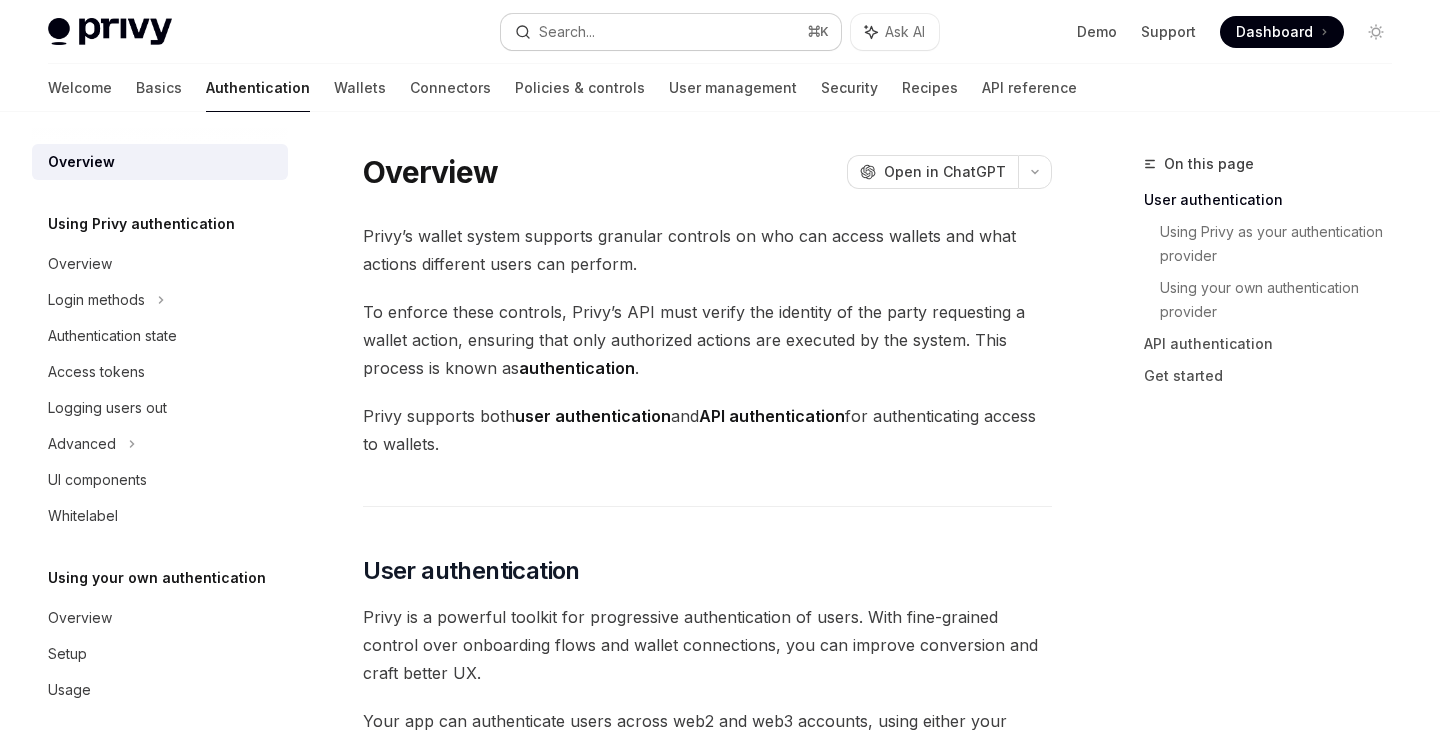 click on "Search... ⌘ K" at bounding box center (670, 32) 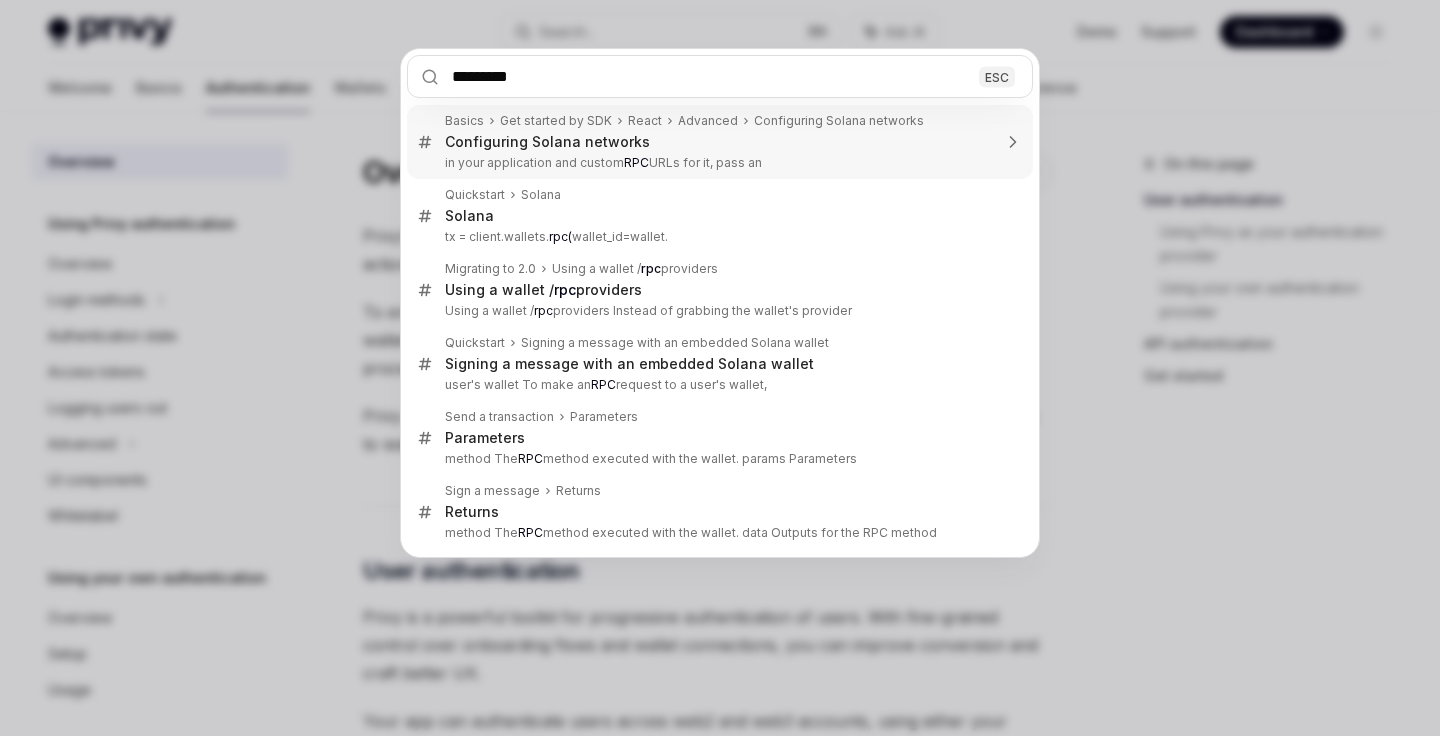 type on "**********" 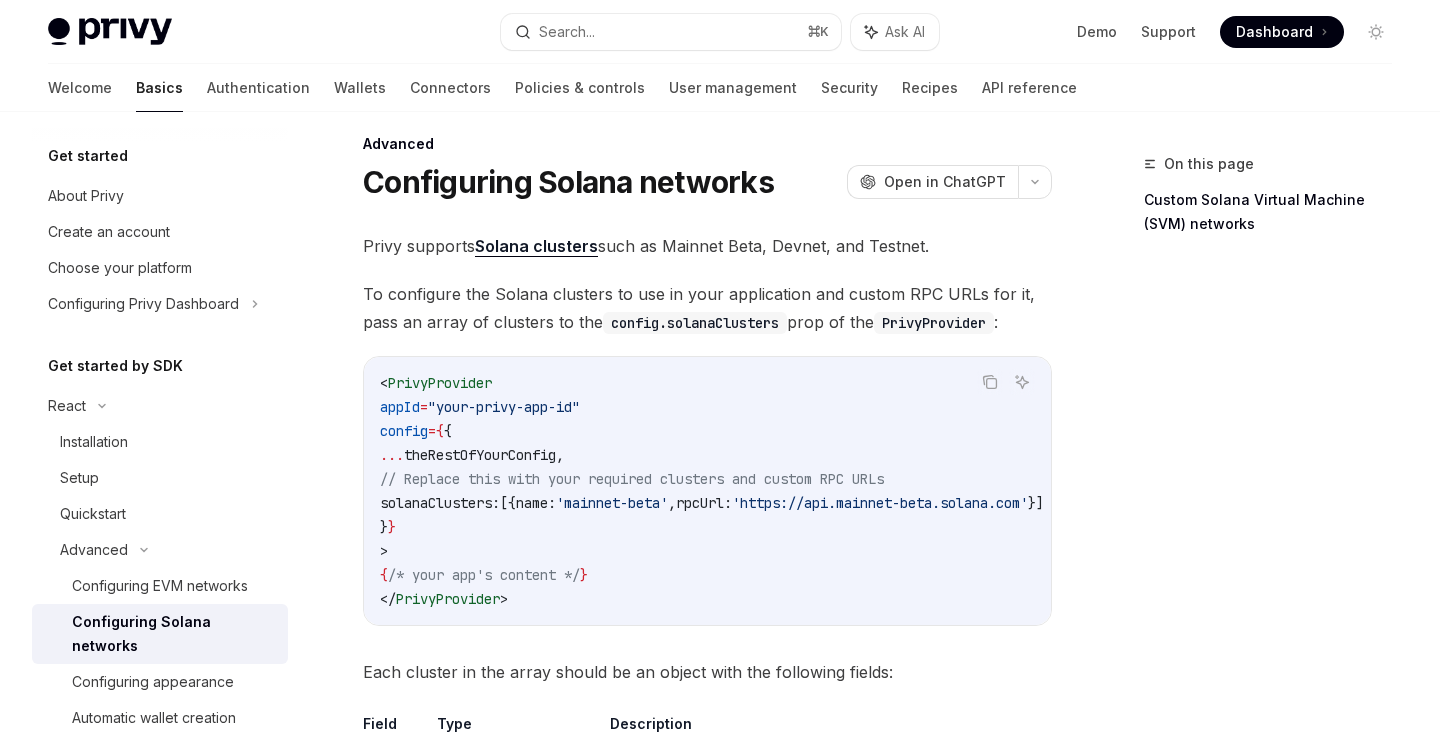 scroll, scrollTop: 25, scrollLeft: 0, axis: vertical 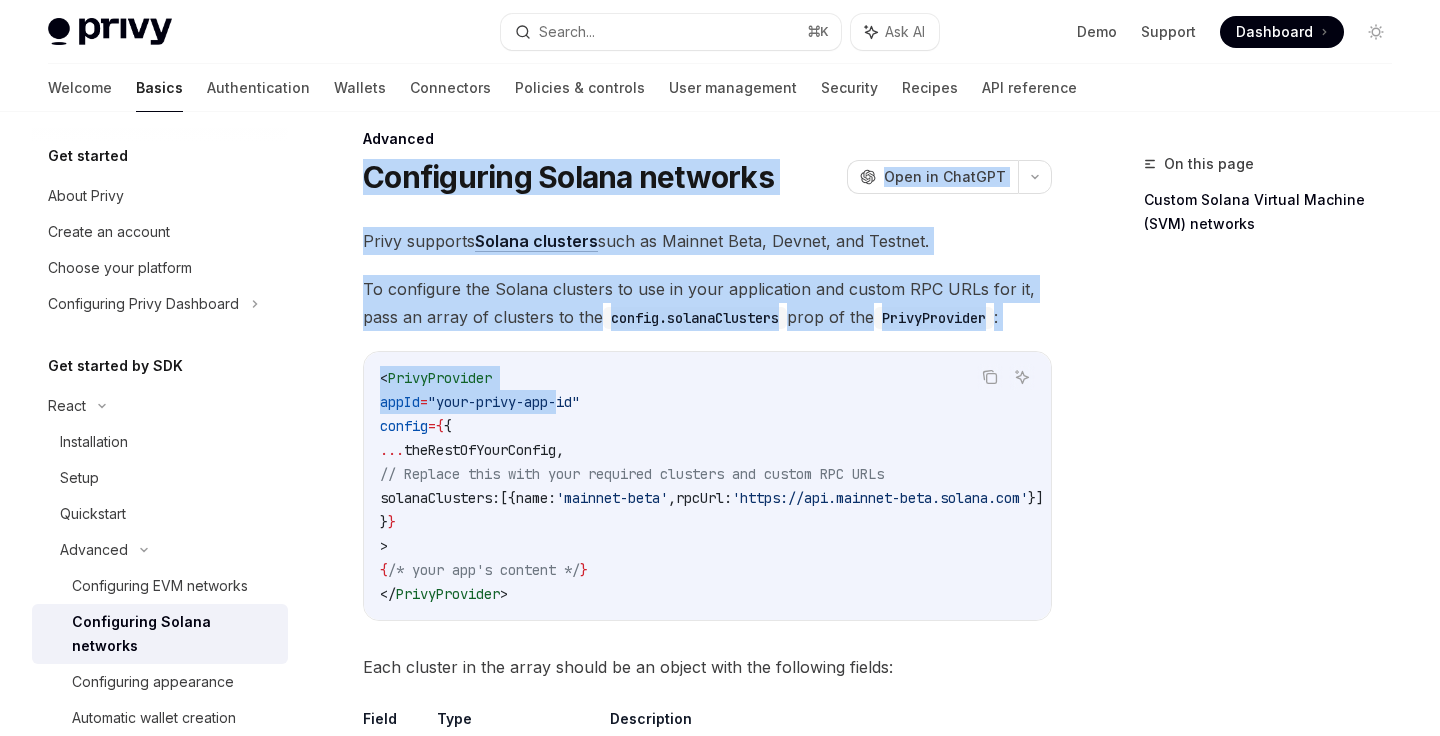 drag, startPoint x: 356, startPoint y: 170, endPoint x: 581, endPoint y: 427, distance: 341.57578 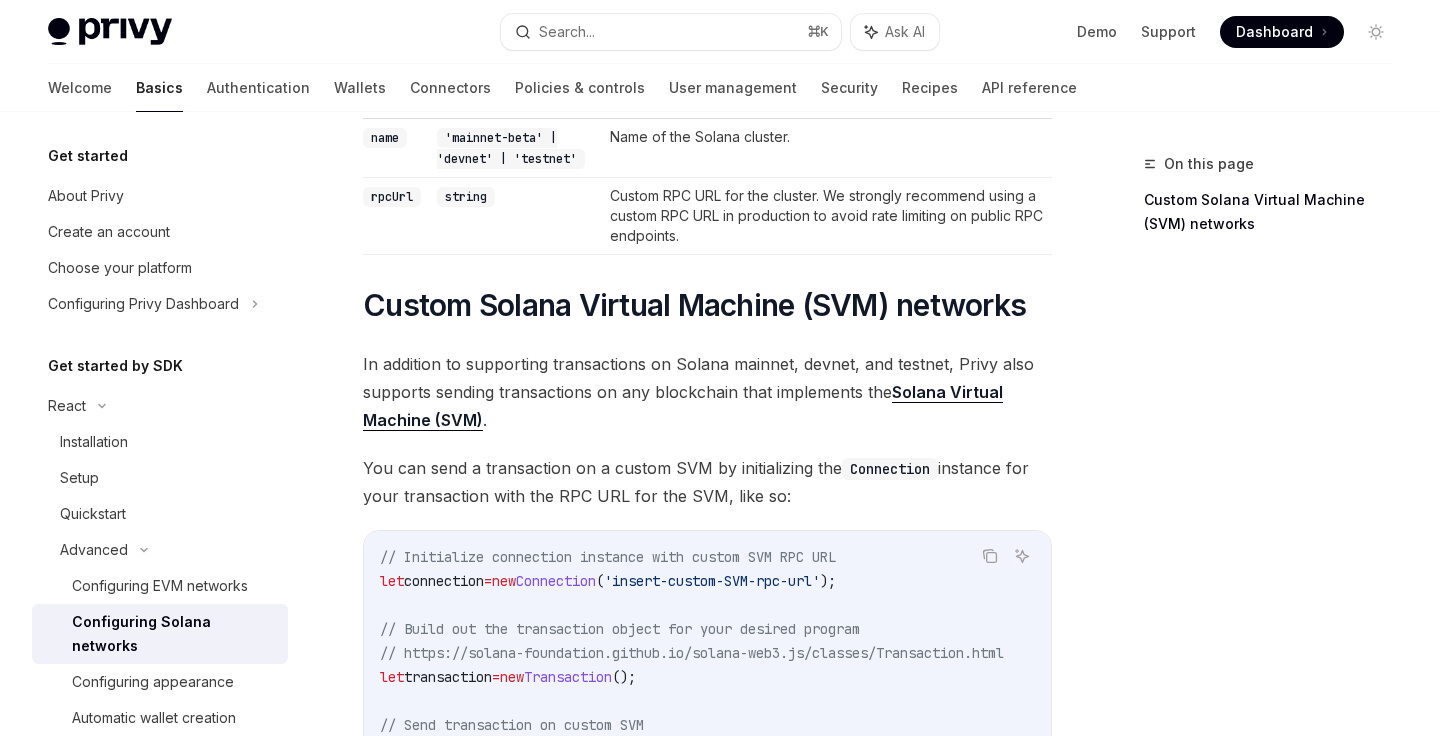 scroll, scrollTop: 456, scrollLeft: 0, axis: vertical 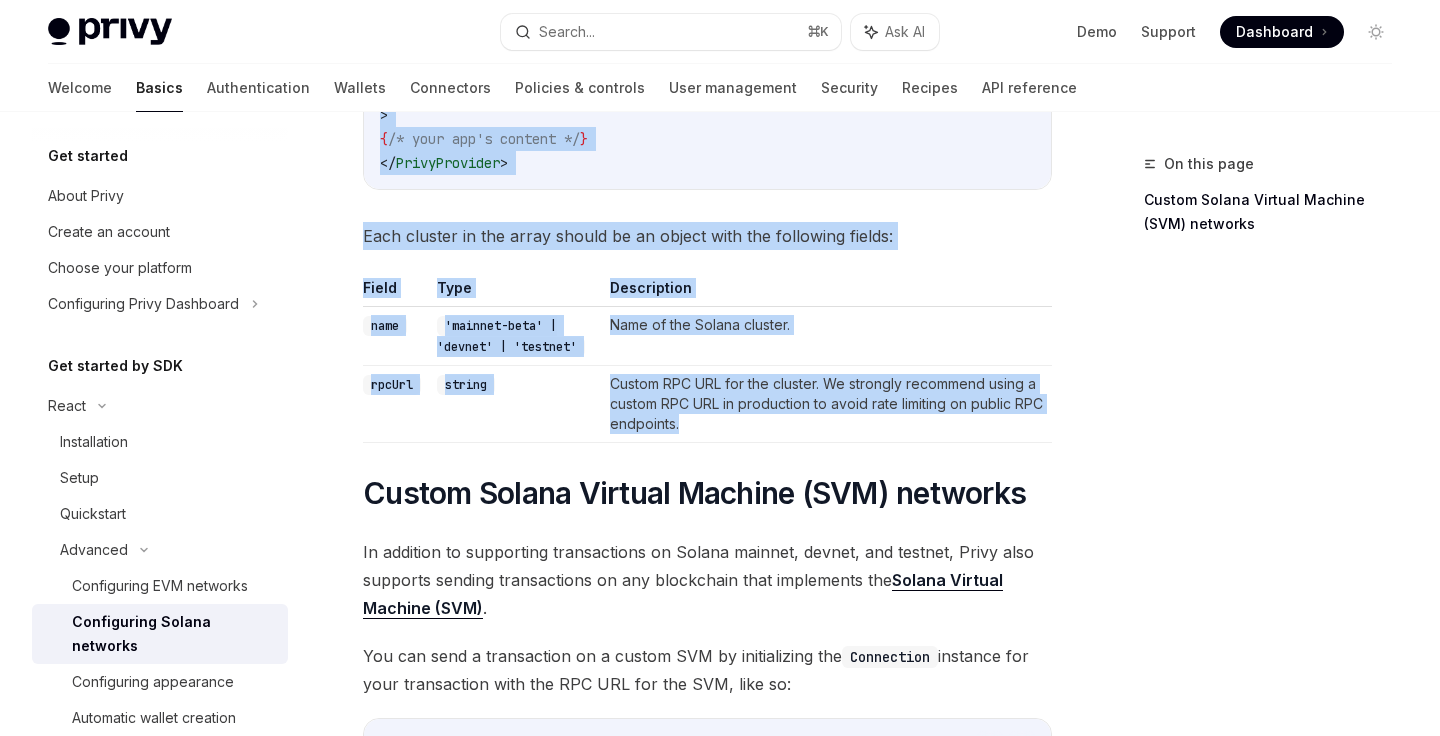 click on "Custom RPC URL for the cluster. We strongly recommend using a custom RPC URL in production to avoid rate limiting on public RPC endpoints." at bounding box center (827, 404) 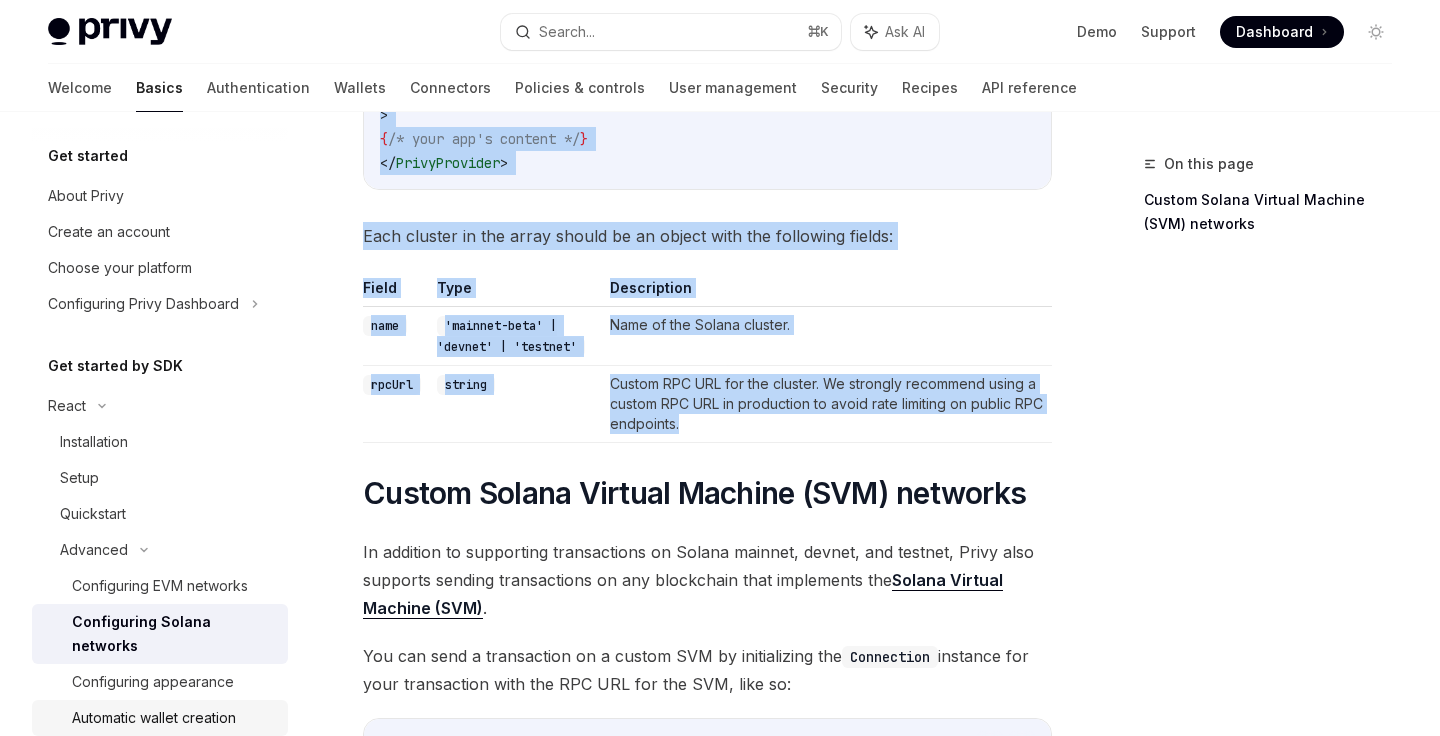copy on "Configuring Solana networks OpenAI Open in ChatGPT OpenAI Open in ChatGPT Privy supports  Solana clusters  such as Mainnet Beta, Devnet, and Testnet.
To configure the Solana clusters to use in your application and custom RPC URLs for it, pass an array of clusters to the  config.solanaClusters  prop of the  PrivyProvider :
Copy Ask AI < PrivyProvider
appId = "your-privy-app-id"
config = { {
... theRestOfYourConfig ,
// Replace this with your required clusters and custom RPC URLs
solanaClusters:  [{ name:  'mainnet-beta' ,  rpcUrl:  'https://api.mainnet-beta.solana.com' }]
} }
>
{ /* your app's content */ }
</ PrivyProvider >
Each cluster in the array should be an object with the following fields:
Field Type Description name 'mainnet-beta' | 'devnet' | 'testnet' Name of the Solana cluster. rpcUrl string Custom RPC URL for the cluster. We strongly recommend using a custom RPC URL in production to avoid rate limiting on public RPC endpoints." 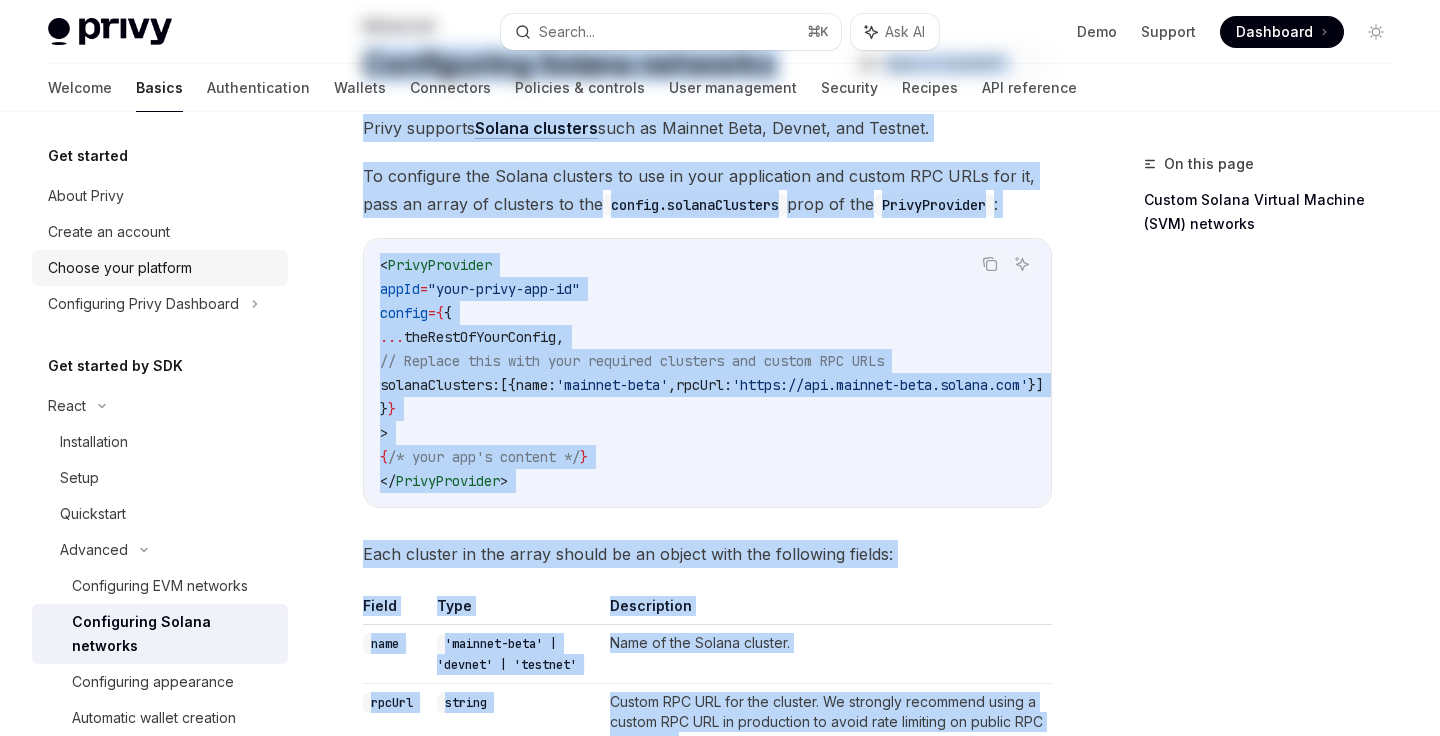 scroll, scrollTop: 0, scrollLeft: 0, axis: both 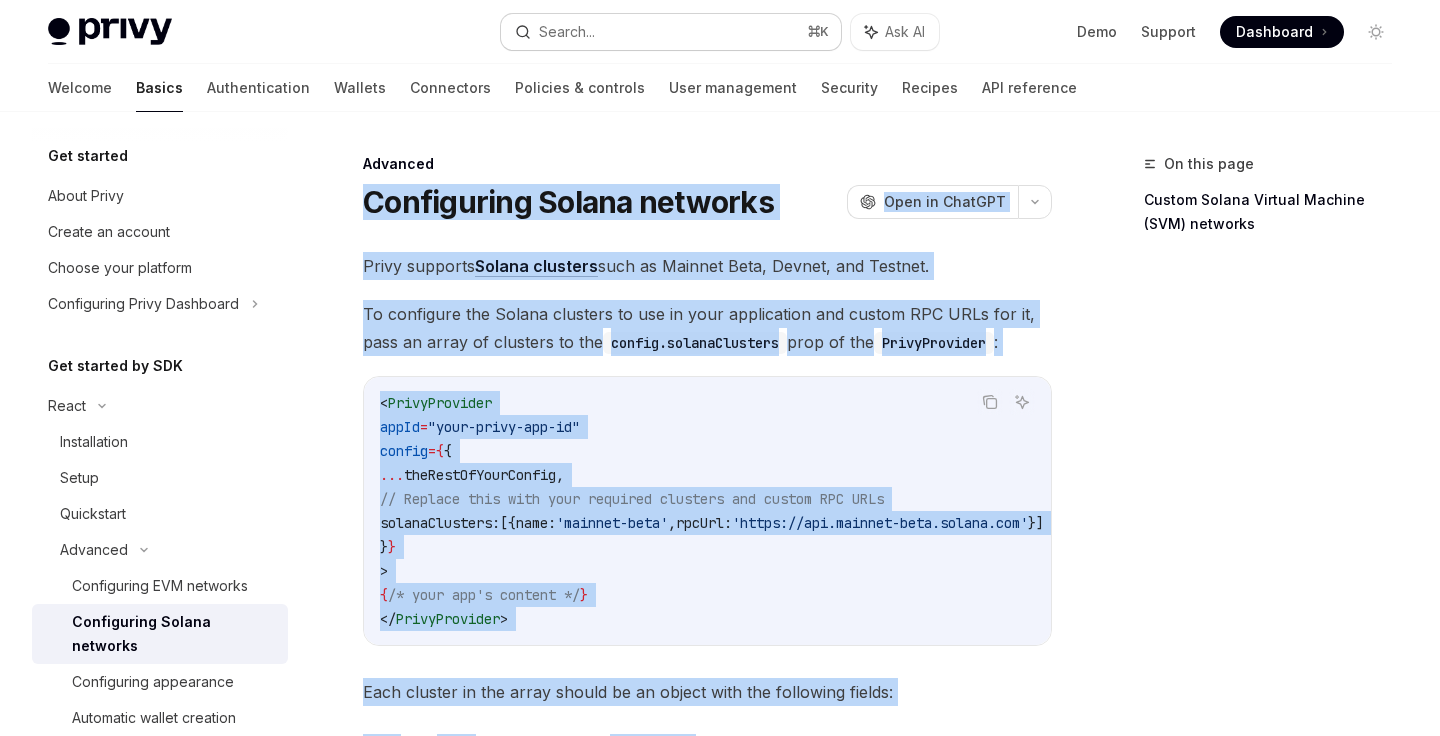 click on "Search... ⌘ K" at bounding box center [670, 32] 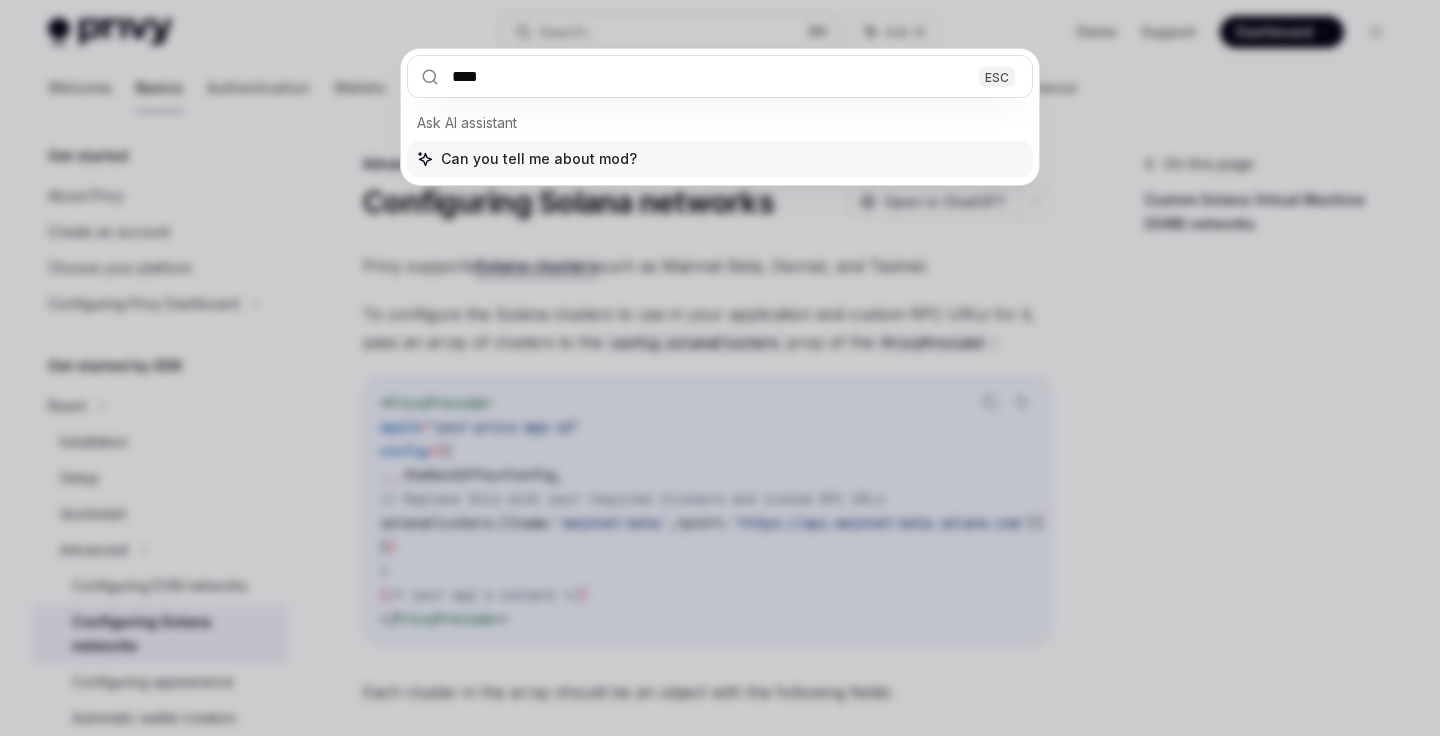type on "*****" 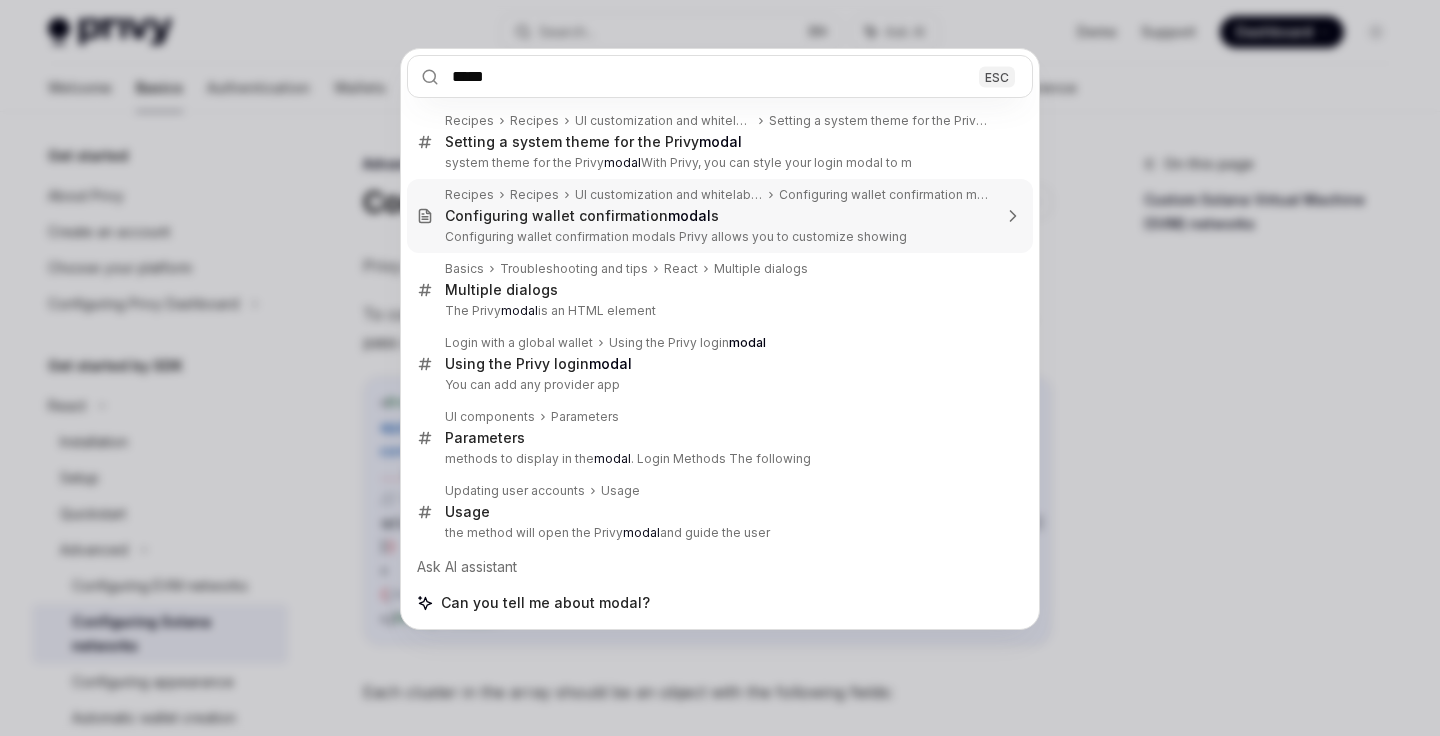 type 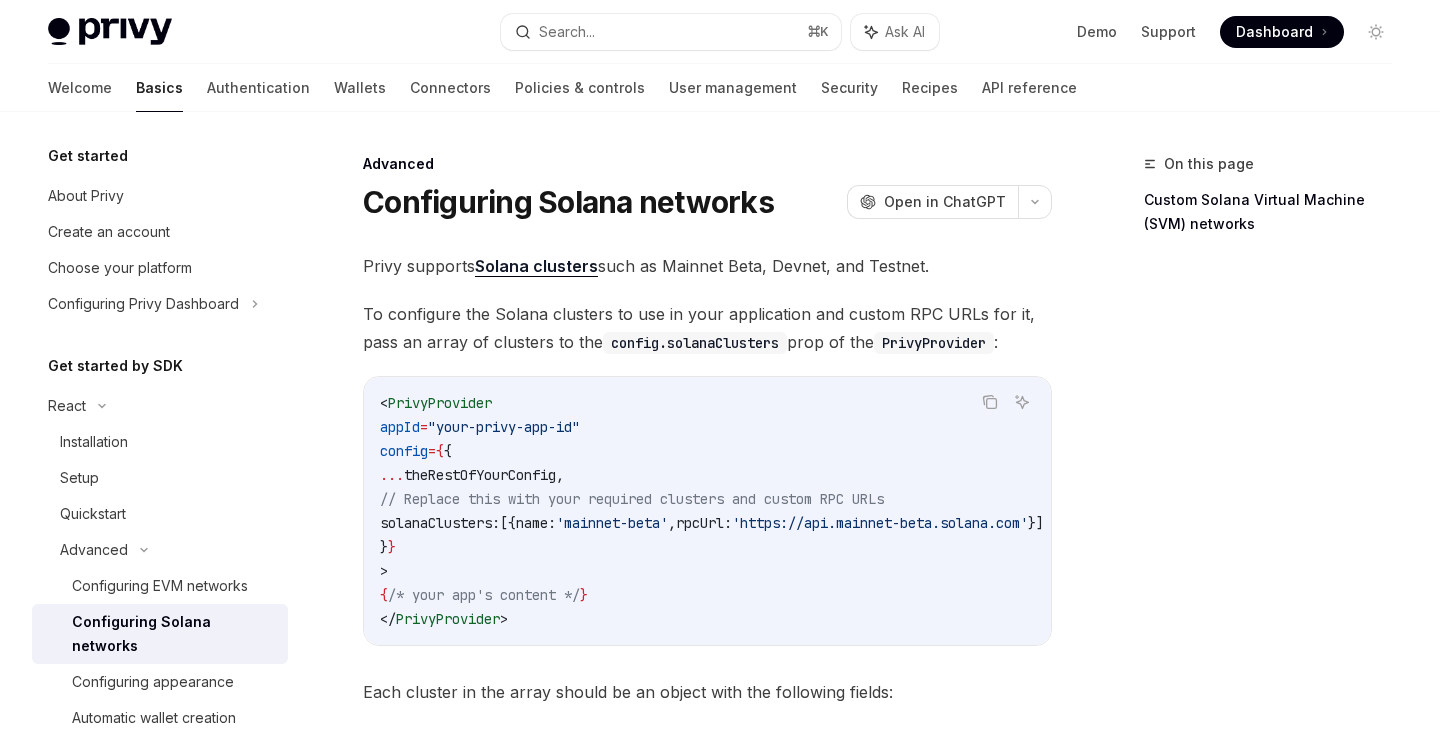 type on "*" 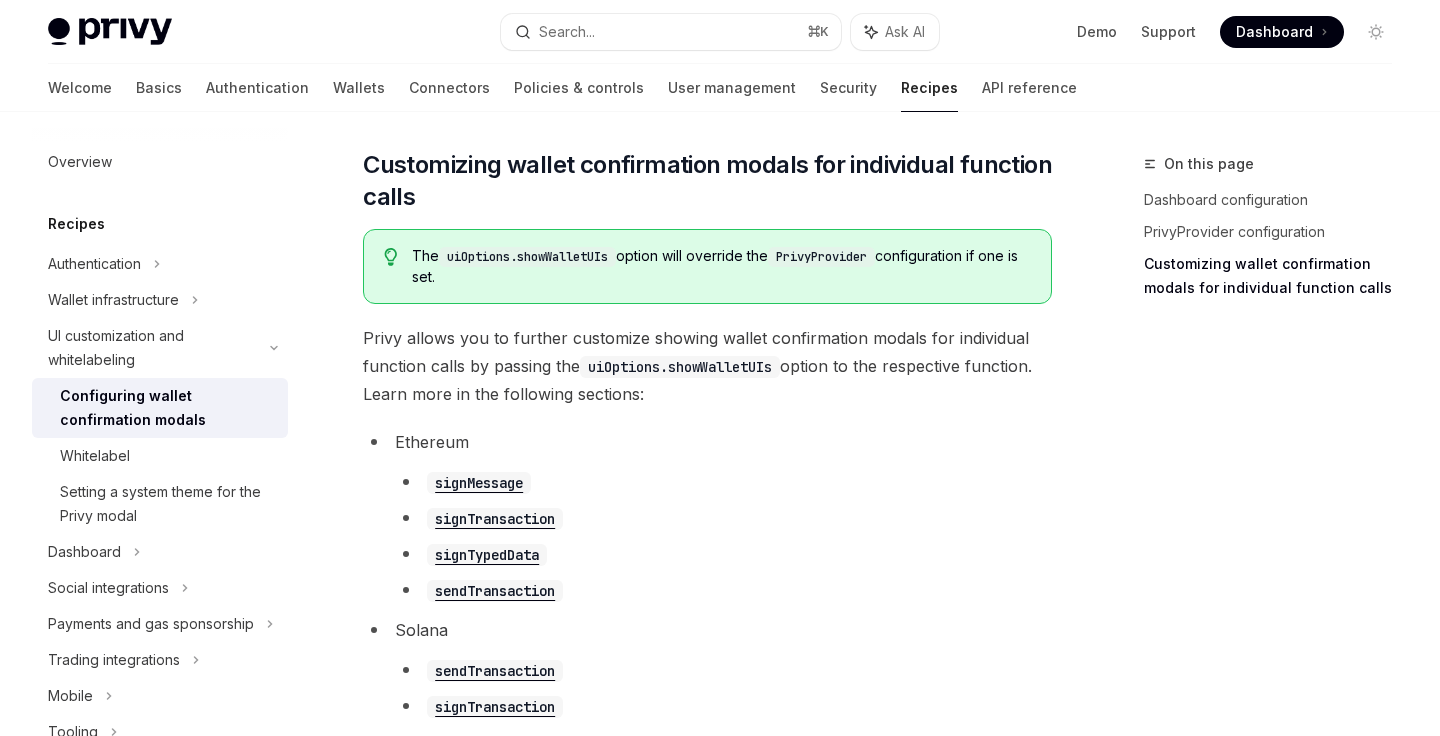 scroll, scrollTop: 0, scrollLeft: 0, axis: both 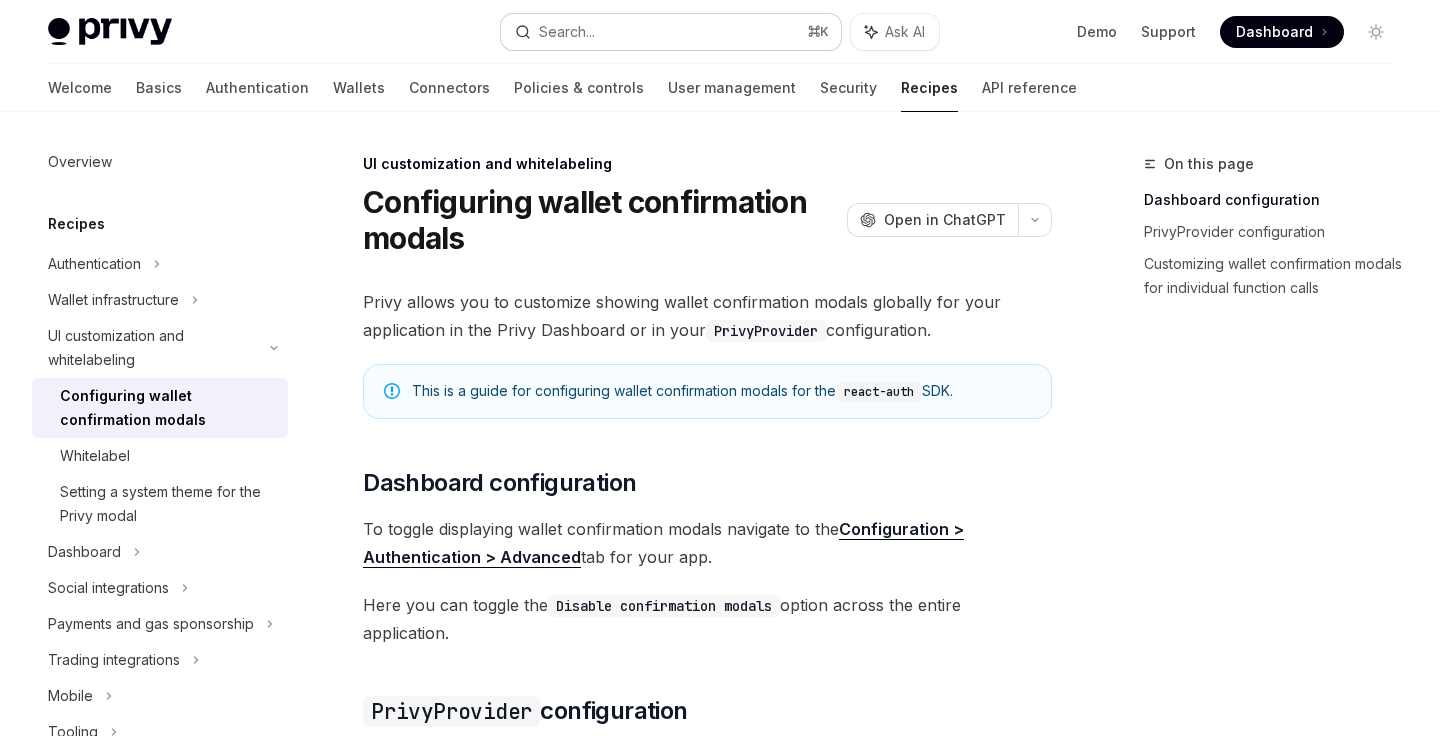 click on "Search... ⌘ K" at bounding box center [670, 32] 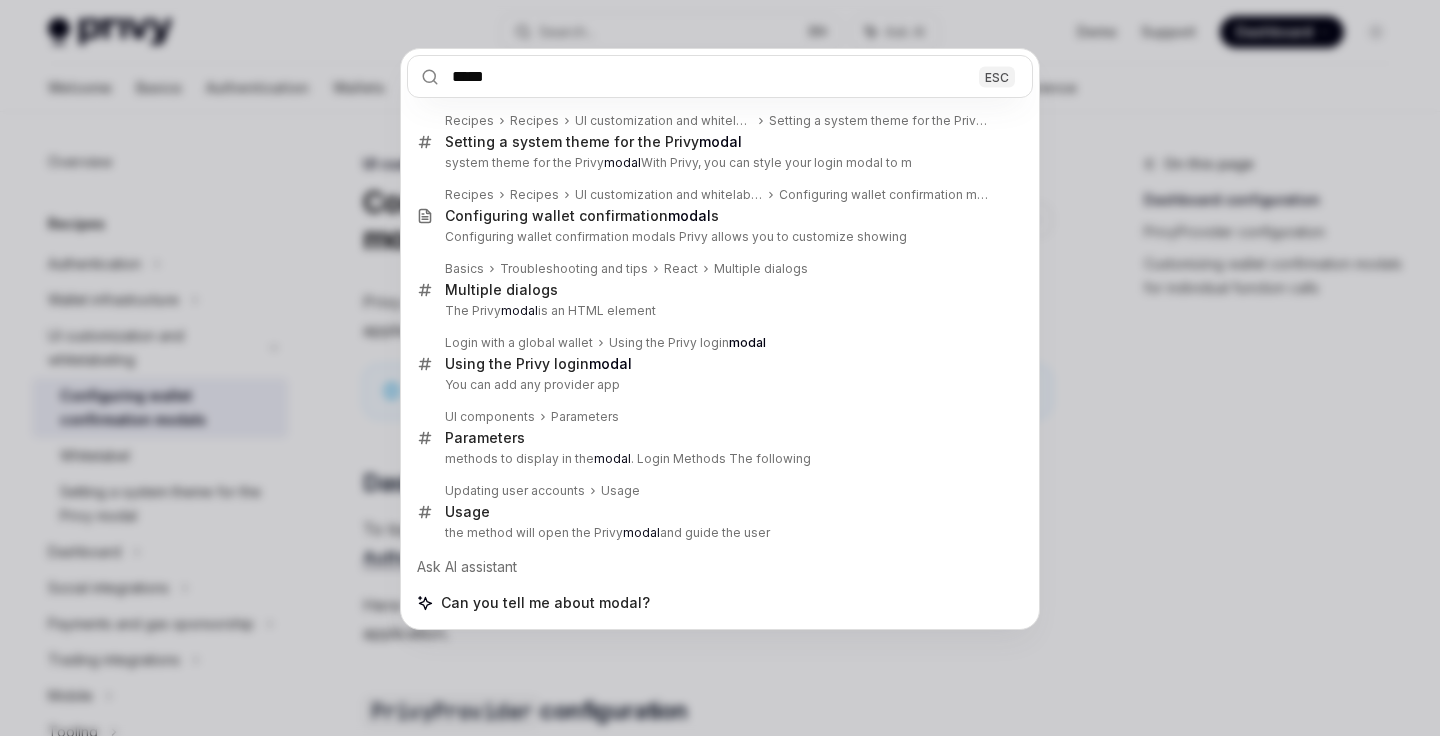 type on "*****" 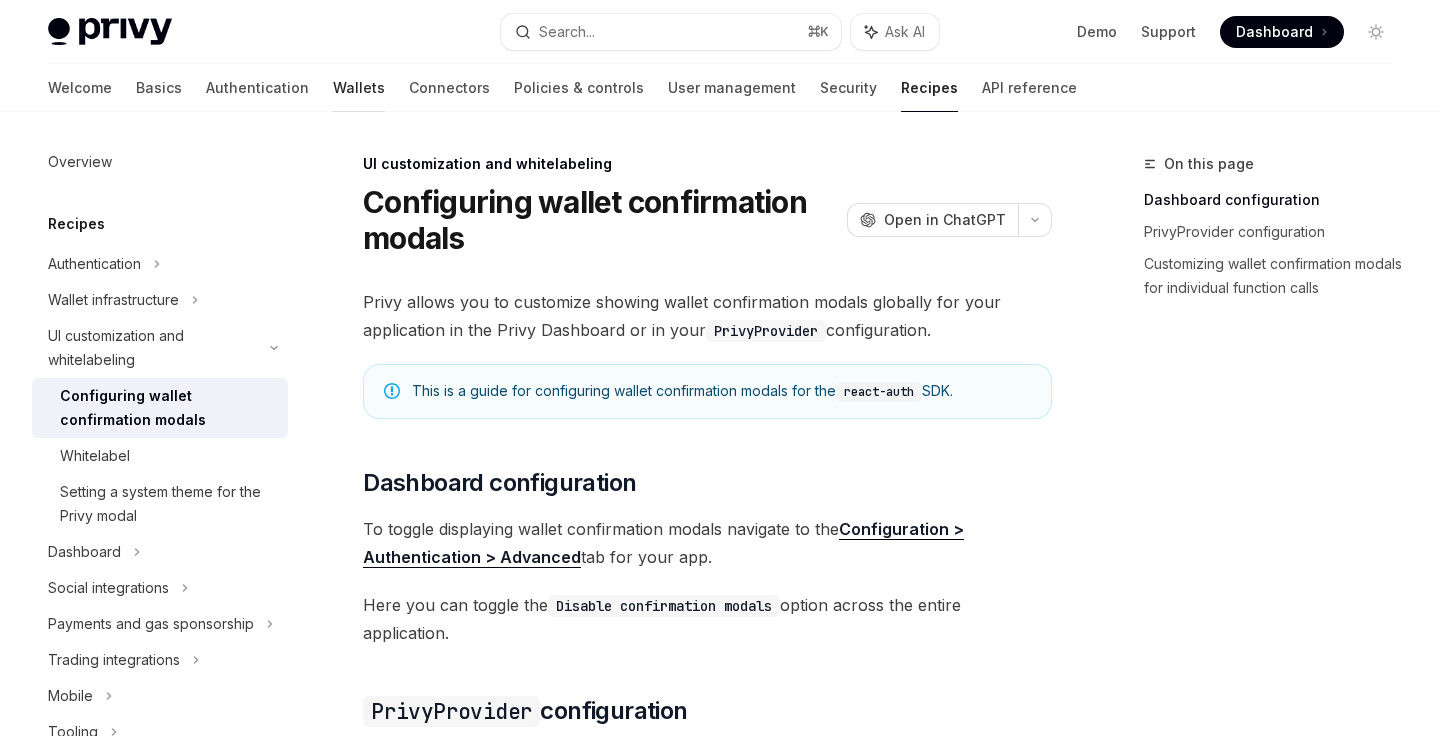 click on "Wallets" at bounding box center [359, 88] 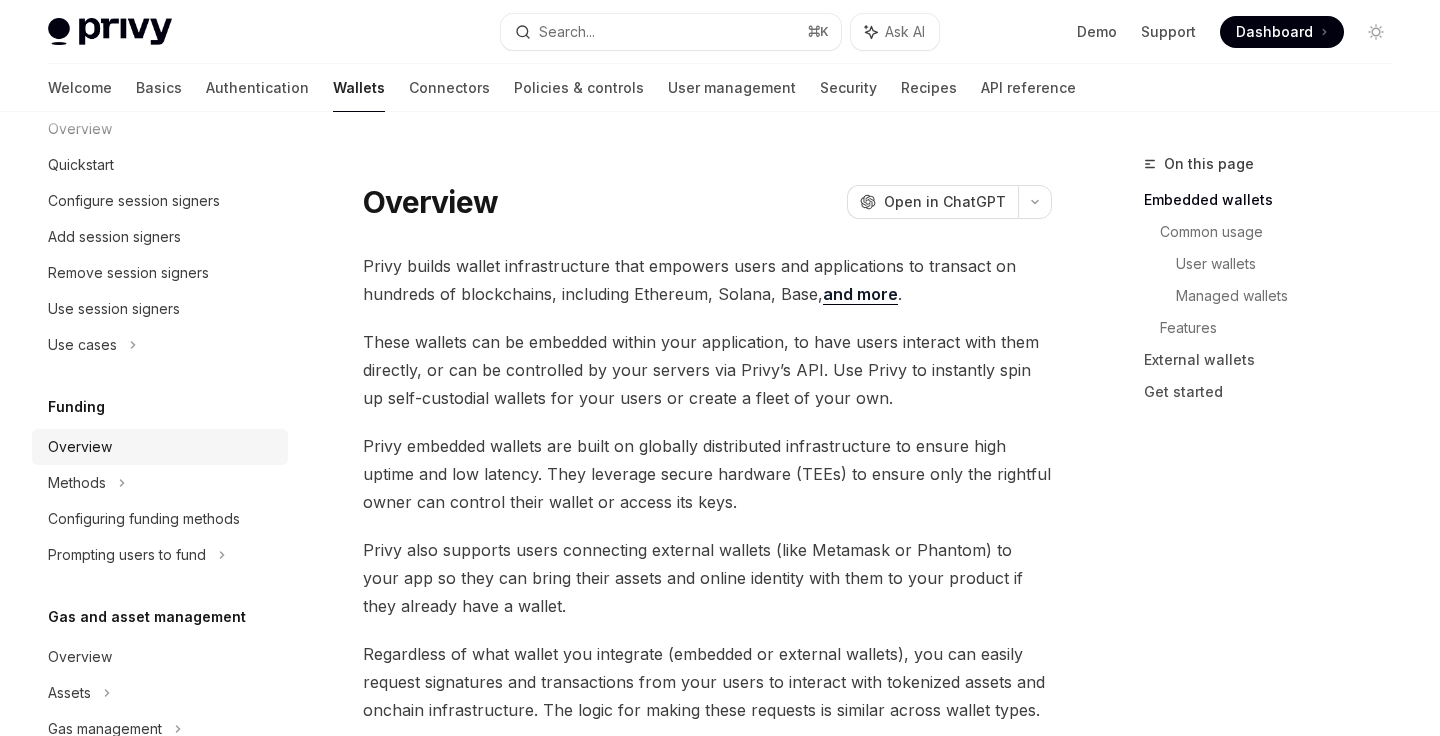 scroll, scrollTop: 714, scrollLeft: 0, axis: vertical 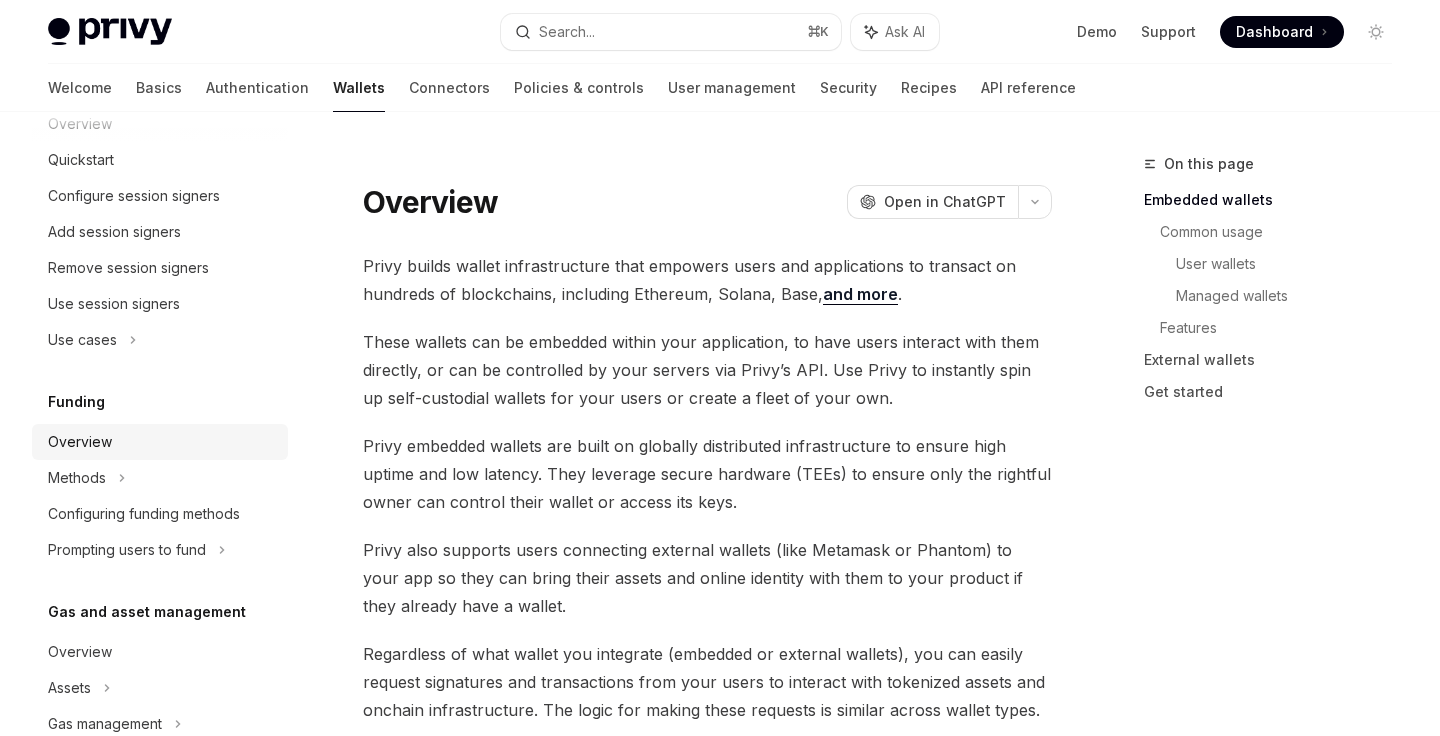 click on "Overview" at bounding box center (162, 442) 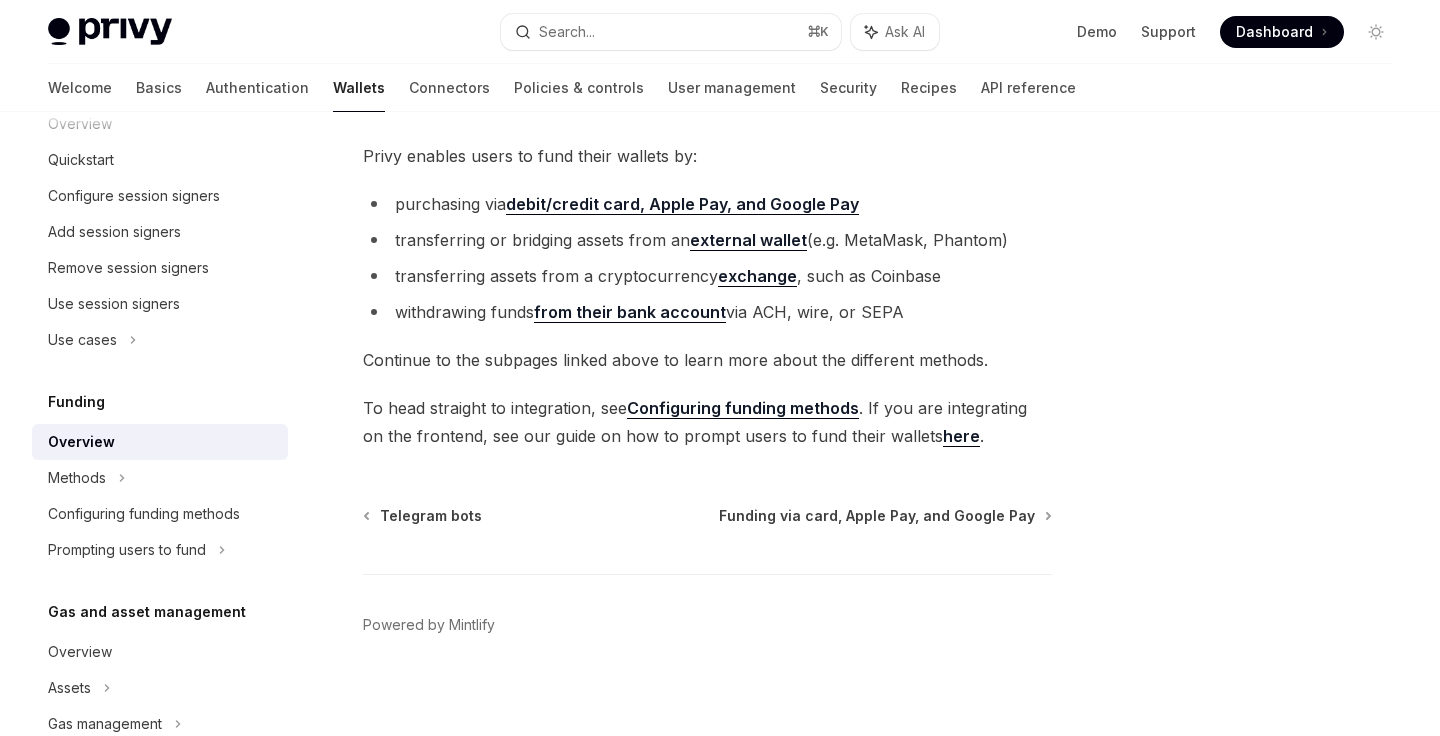scroll, scrollTop: 809, scrollLeft: 0, axis: vertical 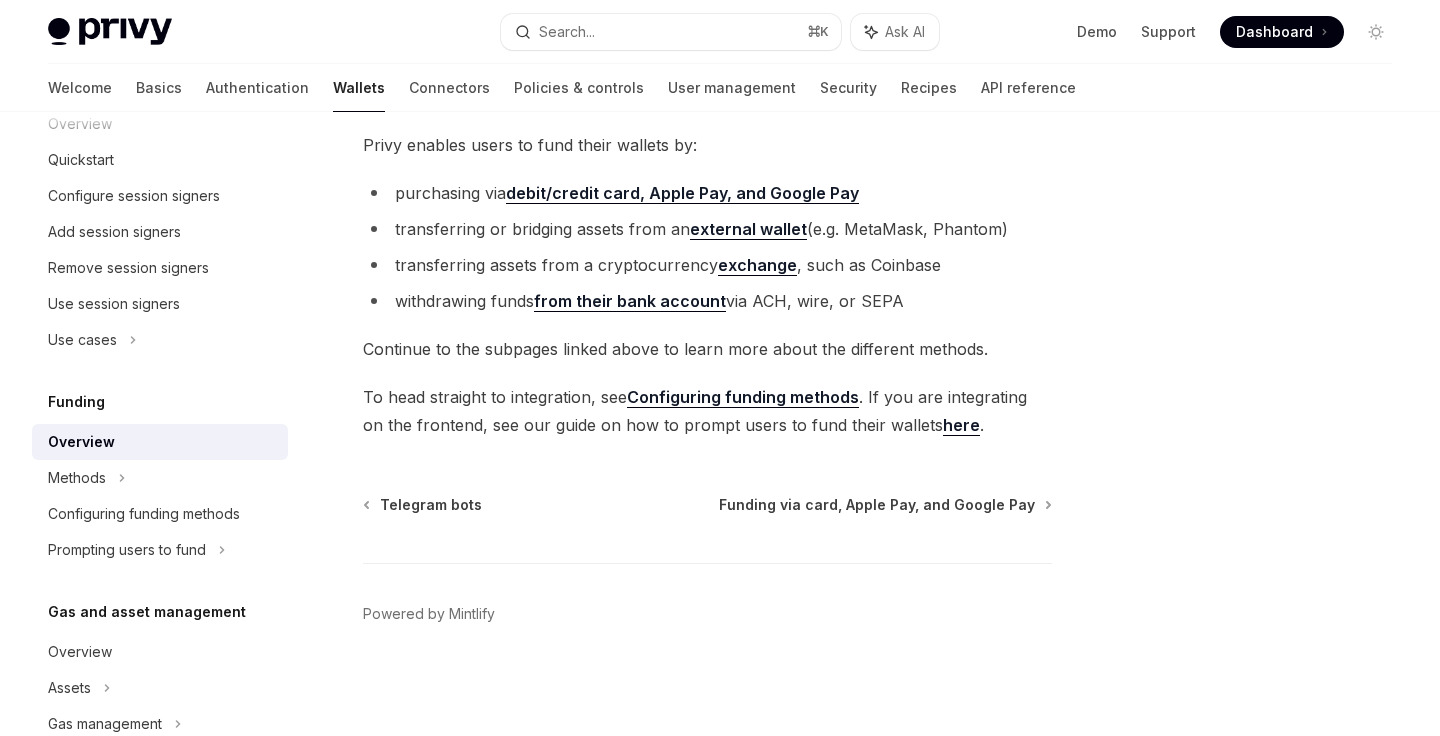 click on "here" at bounding box center (961, 425) 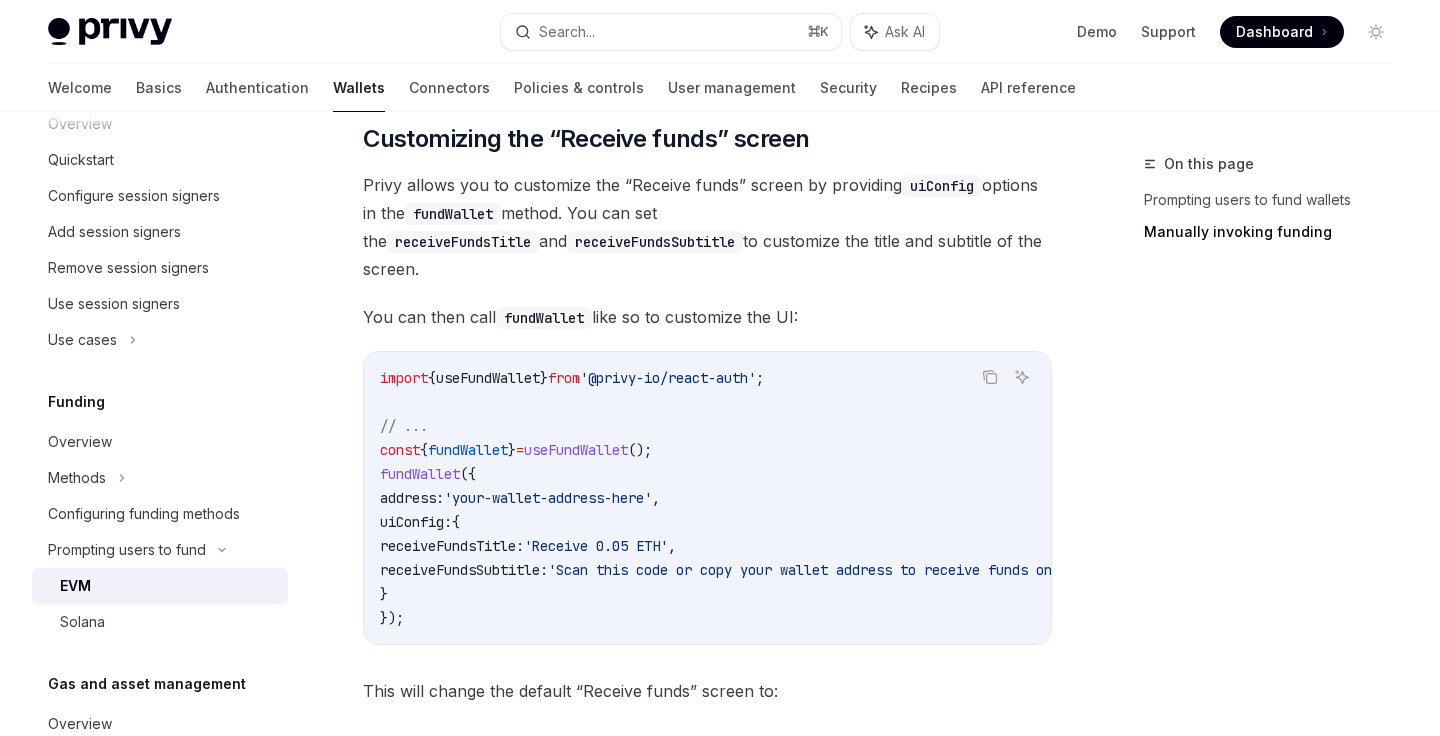 scroll, scrollTop: 5327, scrollLeft: 0, axis: vertical 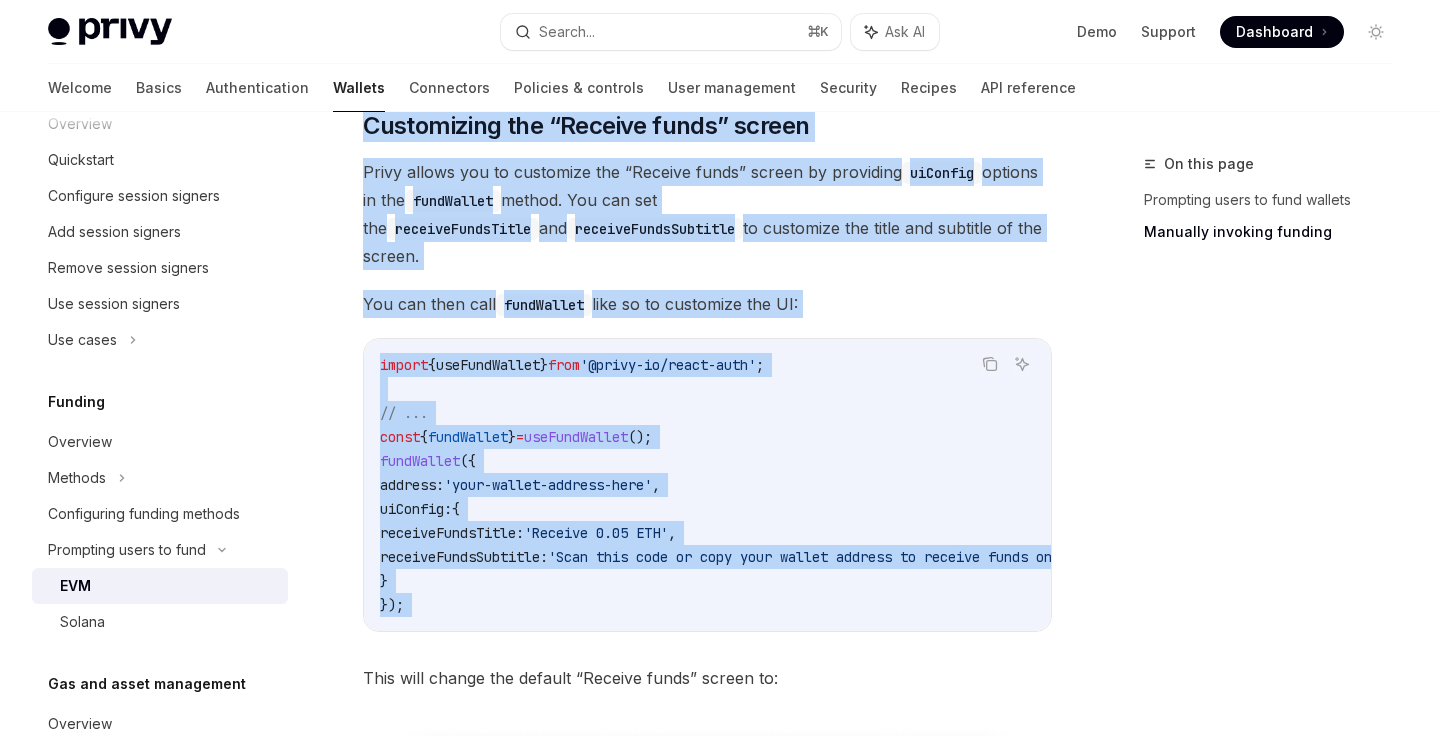 drag, startPoint x: 369, startPoint y: 168, endPoint x: 574, endPoint y: 690, distance: 560.81104 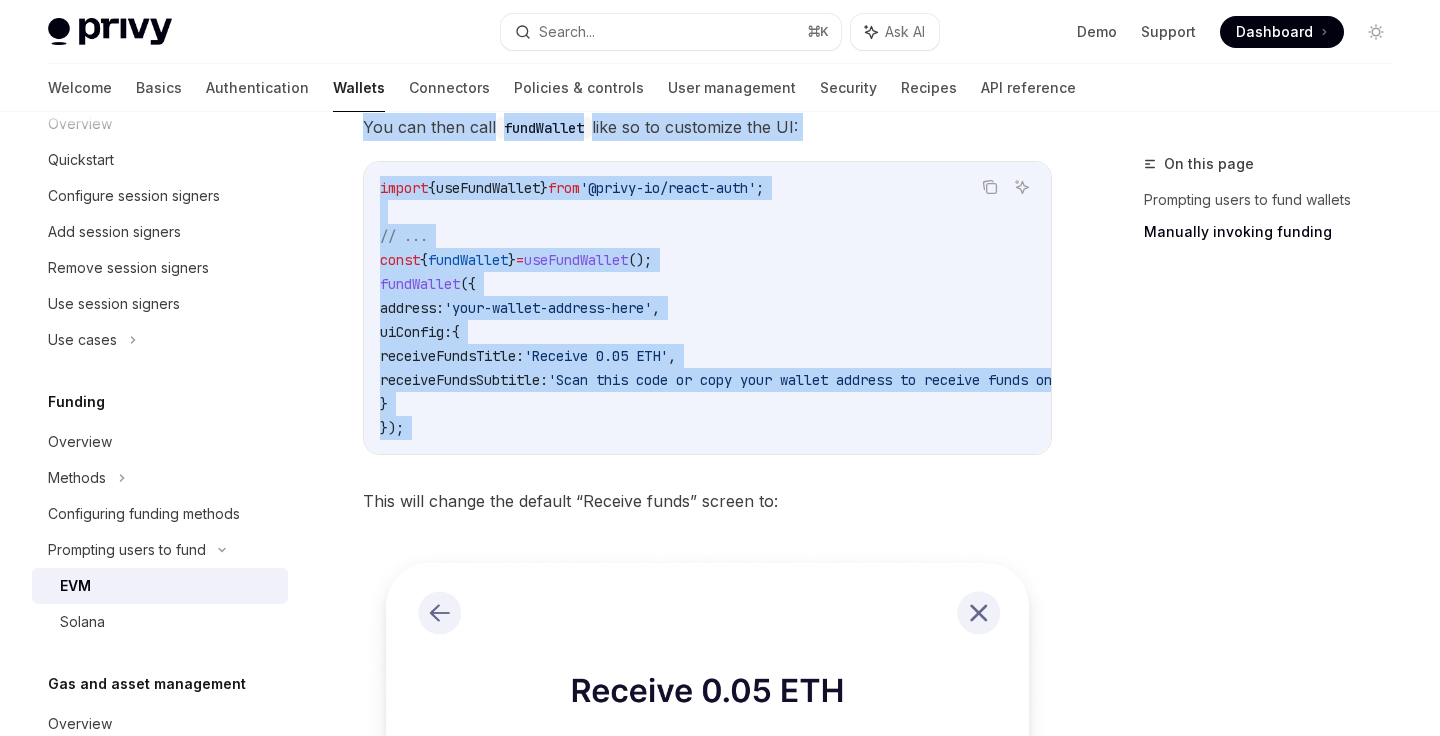 scroll, scrollTop: 5559, scrollLeft: 0, axis: vertical 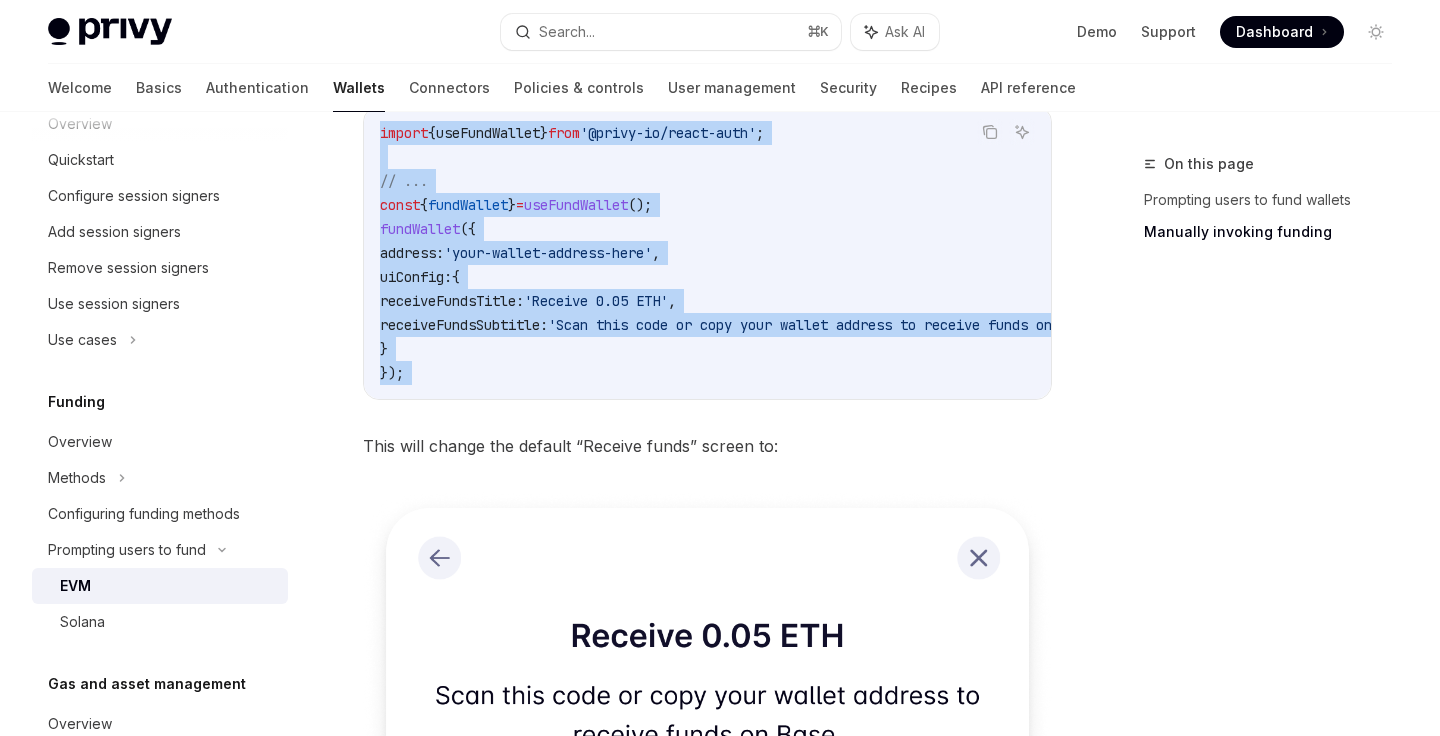 copy on "Customizing the “Receive funds” screen Privy allows you to customize the “Receive funds” screen by providing  uiConfig  options in the  fundWallet  method. You can set the  receiveFundsTitle  and  receiveFundsSubtitle  to customize the title and subtitle of the screen. You can then call  fundWallet  like so to customize the UI: Copy Ask AI import  { useFundWallet }  from  '@privy-io/react-auth' ;
// ...
const  { fundWallet }  =  useFundWallet ();
fundWallet ({
address:  '[WALLET_ADDRESS]' ,
uiConfig:  {
receiveFundsTitle:  'Receive 0.05 ETH' ,
receiveFundsSubtitle:  'Scan this code or copy your wallet address to receive funds on Base.'
}
});" 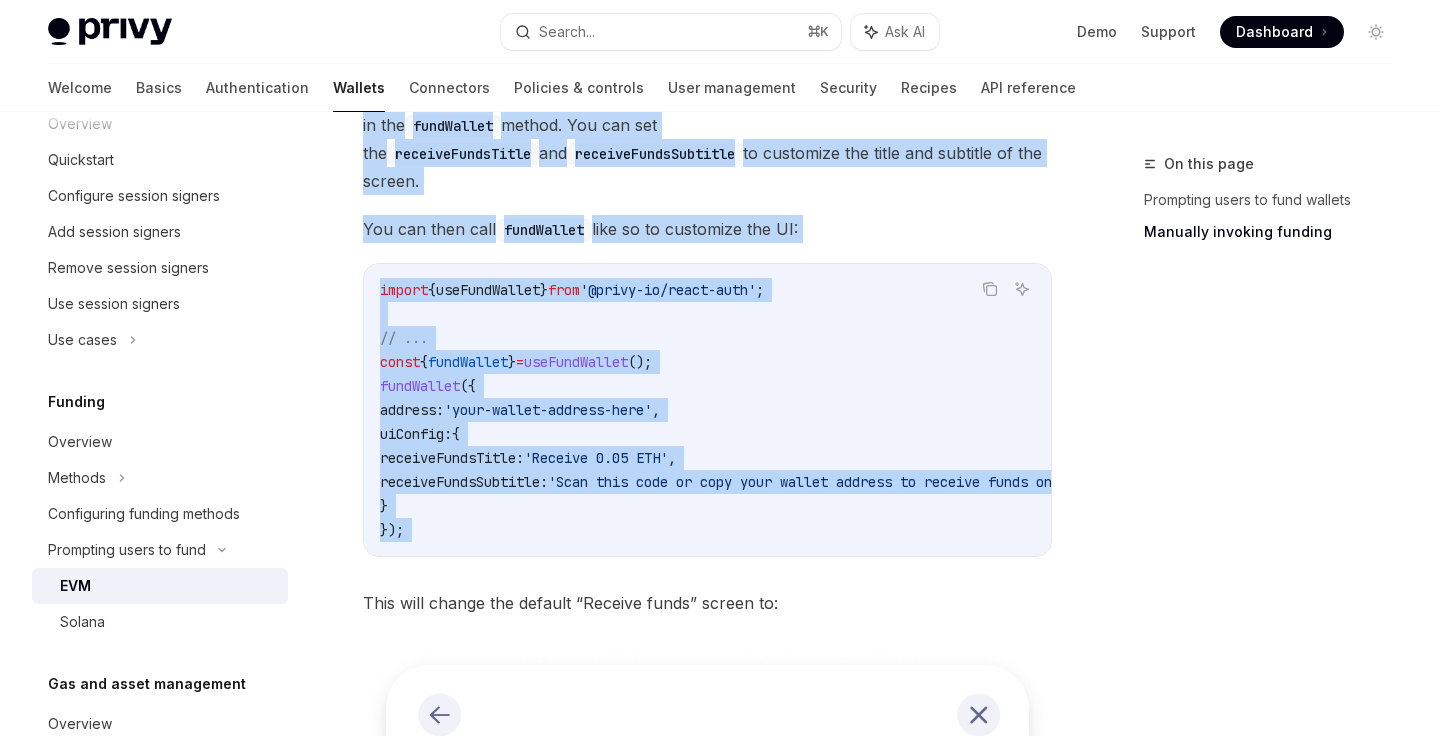 scroll, scrollTop: 5165, scrollLeft: 0, axis: vertical 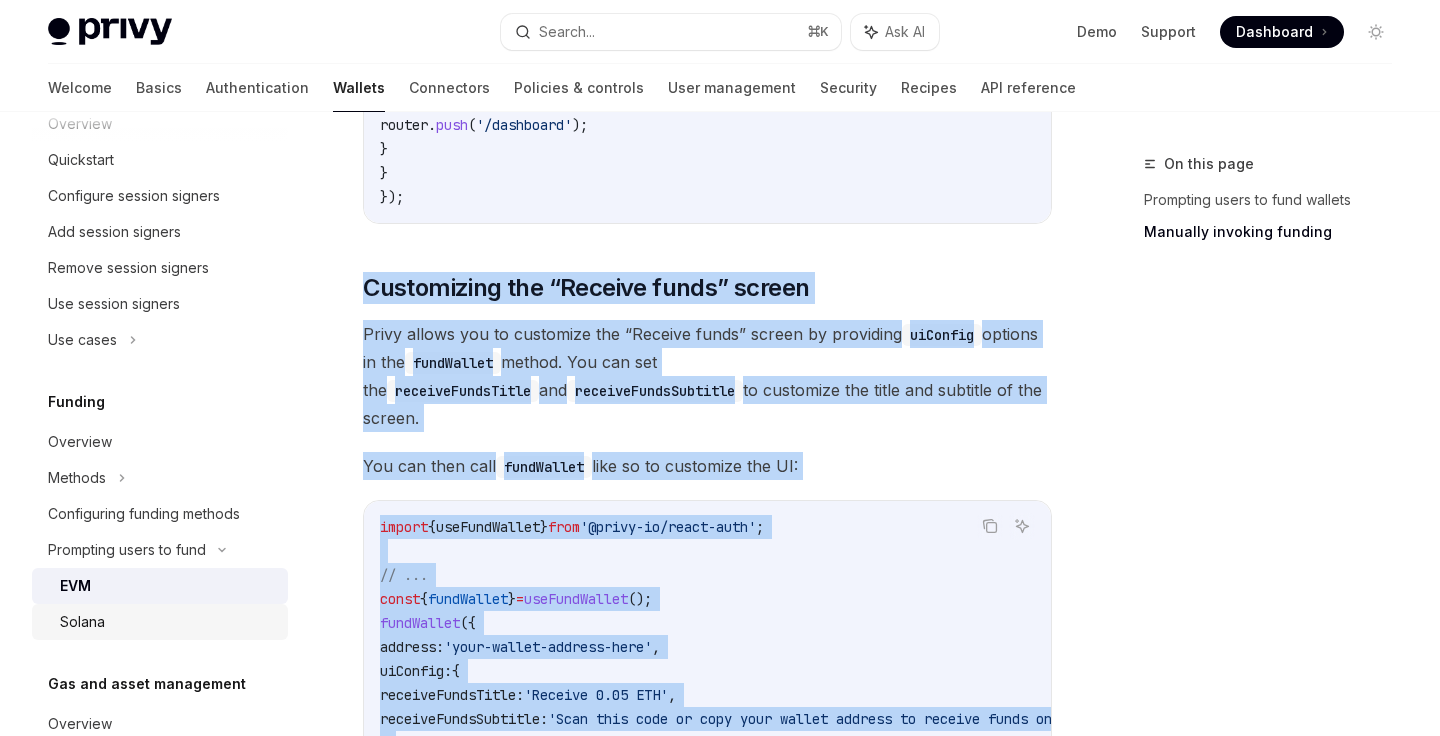 click on "Solana" at bounding box center (160, 622) 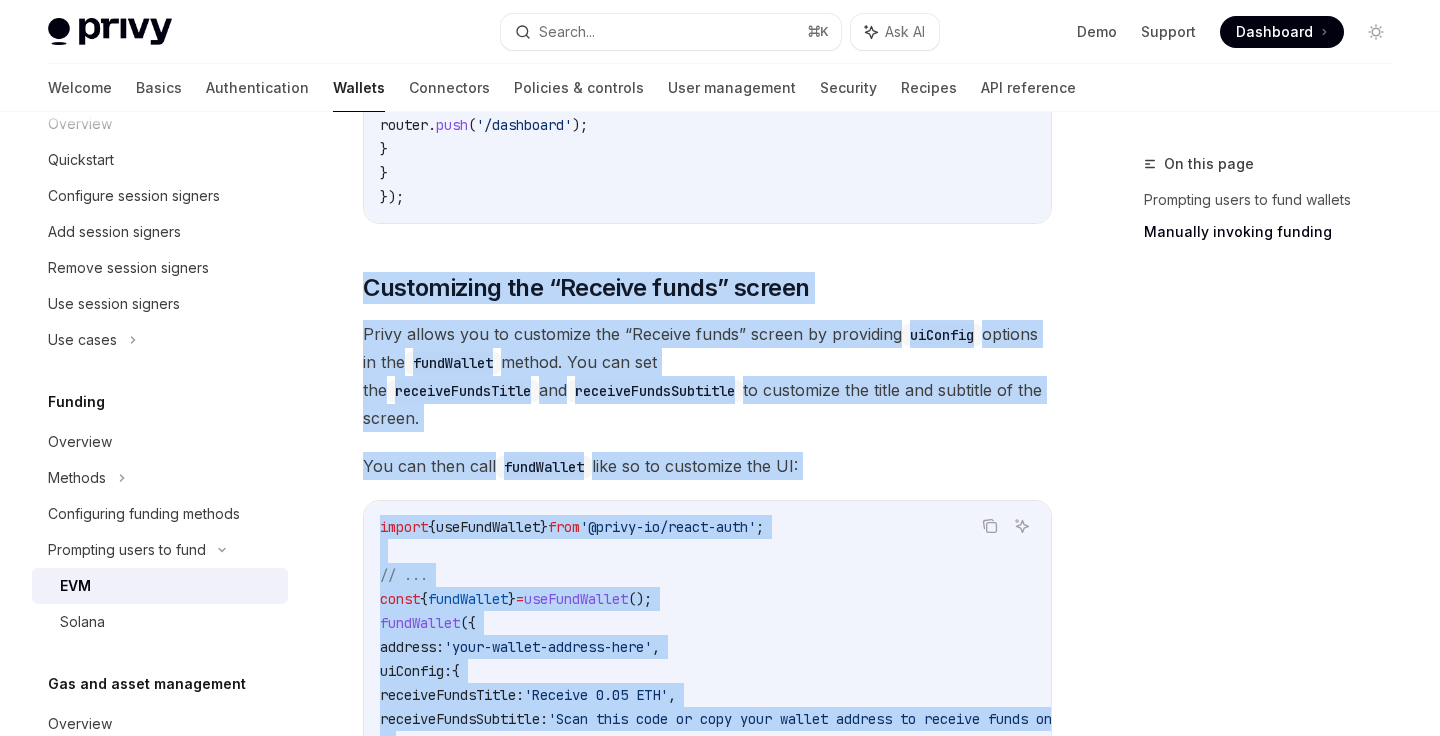 type on "*" 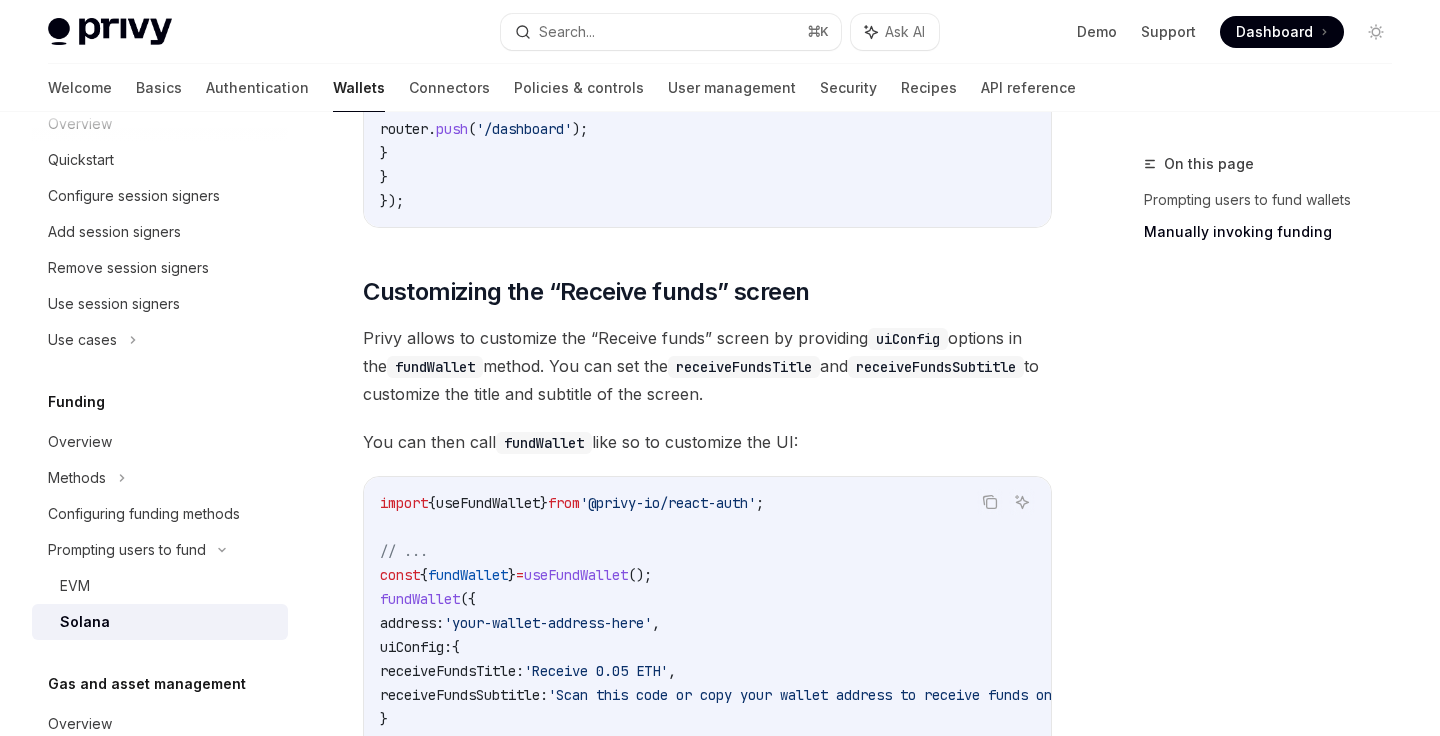 scroll, scrollTop: 3867, scrollLeft: 0, axis: vertical 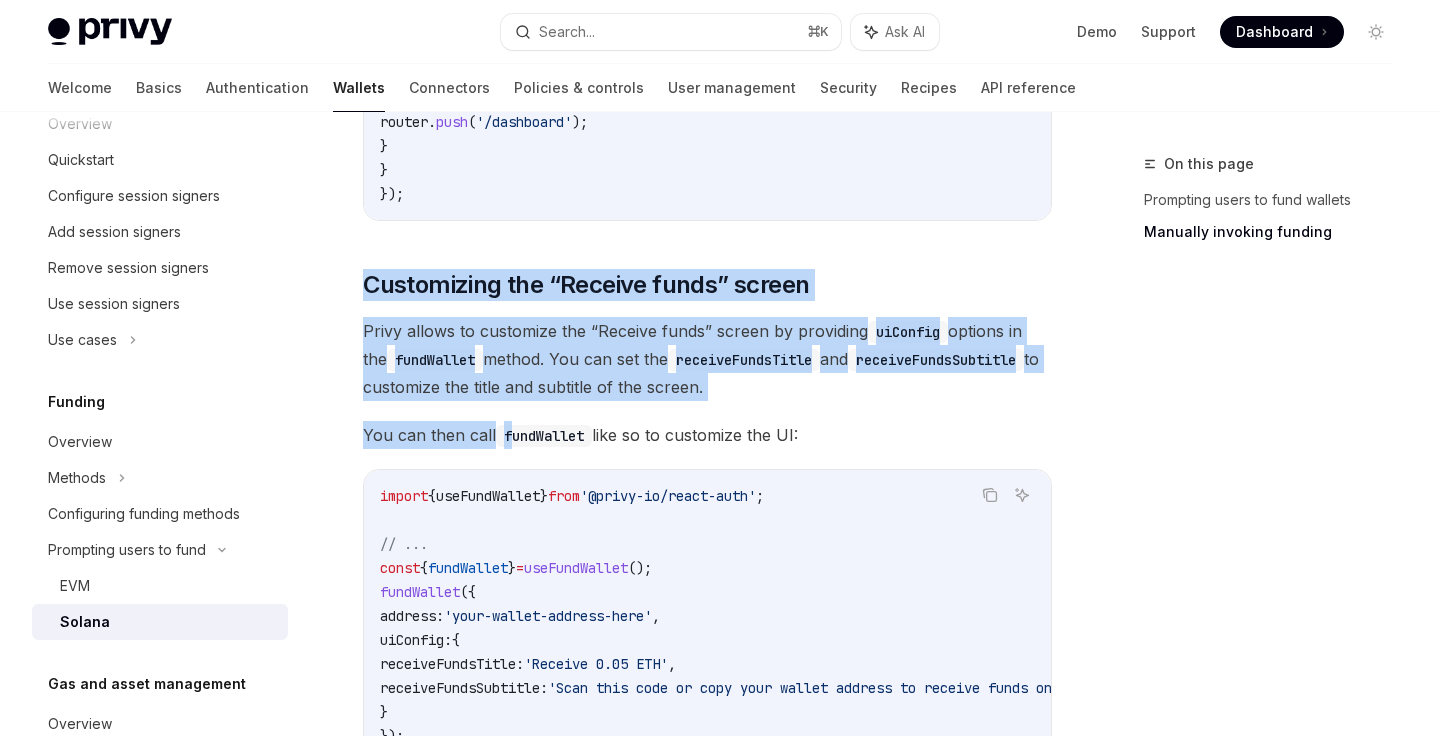 drag, startPoint x: 367, startPoint y: 301, endPoint x: 536, endPoint y: 552, distance: 302.59213 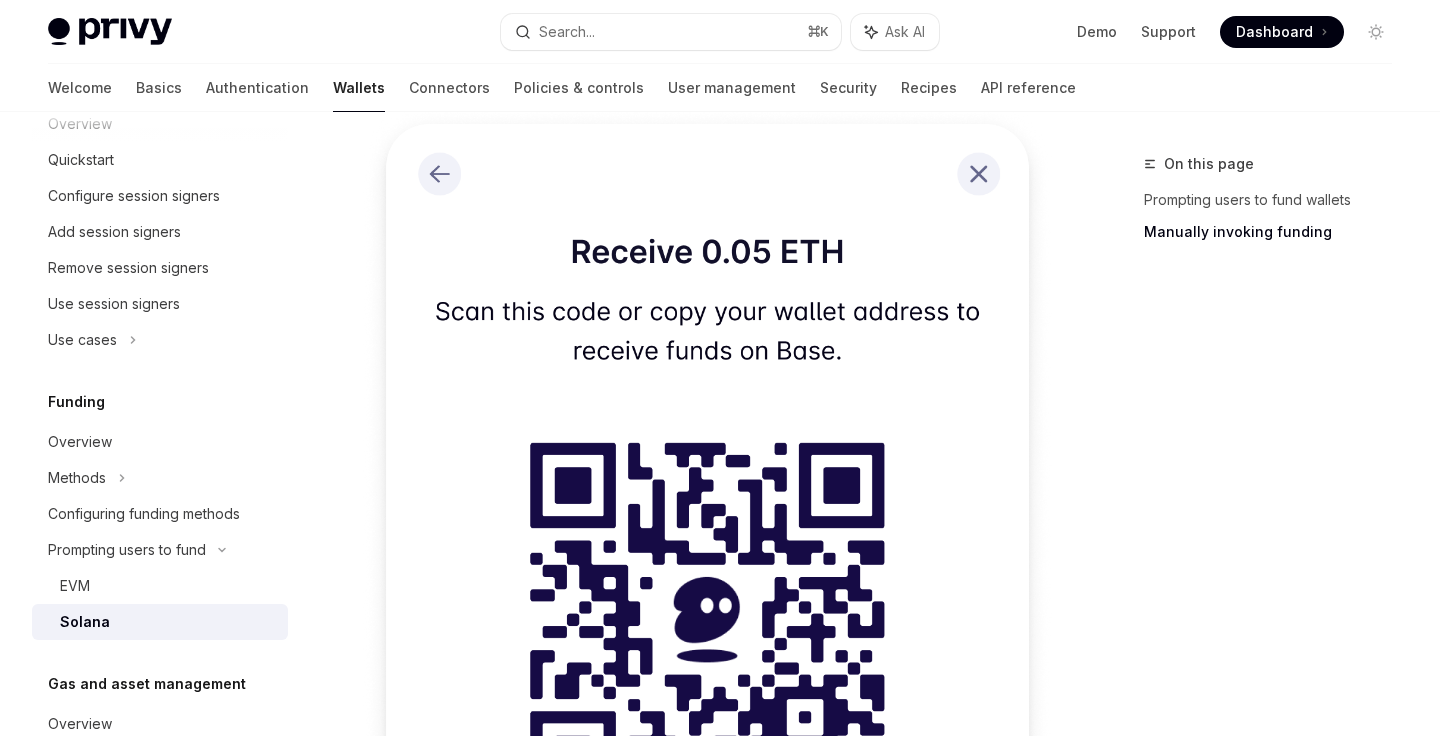 scroll, scrollTop: 4366, scrollLeft: 0, axis: vertical 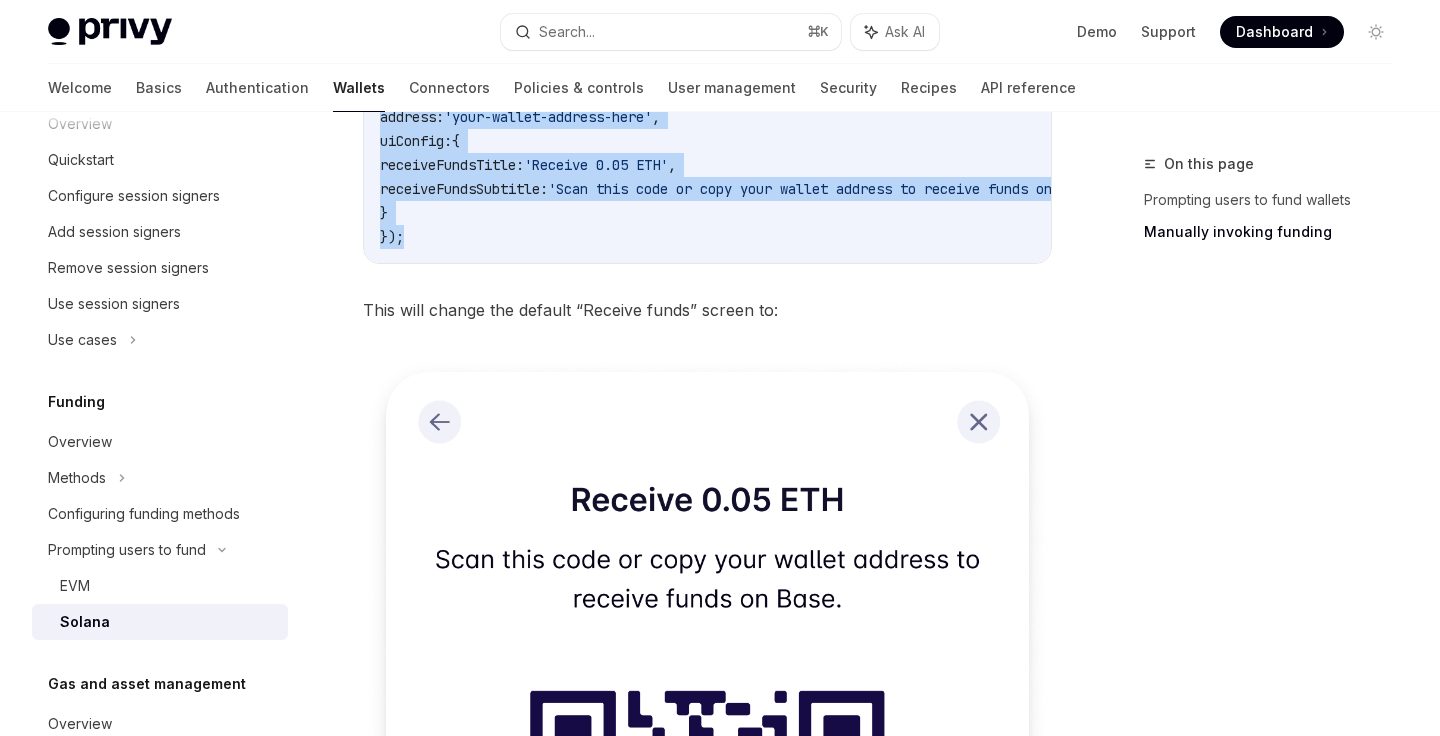 click on "import  { useFundWallet }  from  '@privy-io/react-auth' ;
// ...
const  { fundWallet }  =  useFundWallet ();
fundWallet ({
address:  '[WALLET_ADDRESS]' ,
uiConfig:  {
receiveFundsTitle:  'Receive 0.05 ETH' ,
receiveFundsSubtitle:  'Scan this code or copy your wallet address to receive funds on Base.'
}
});" at bounding box center [768, 117] 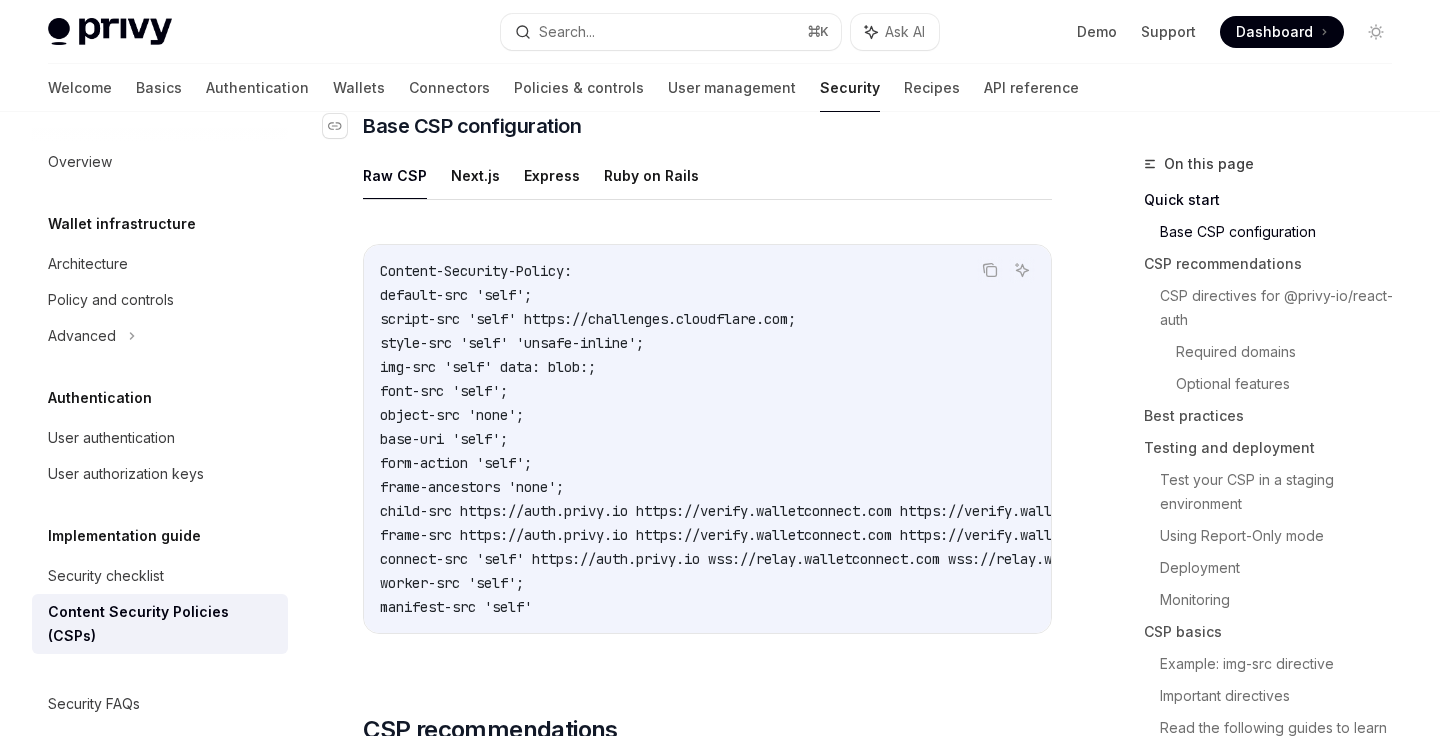 scroll, scrollTop: 0, scrollLeft: 0, axis: both 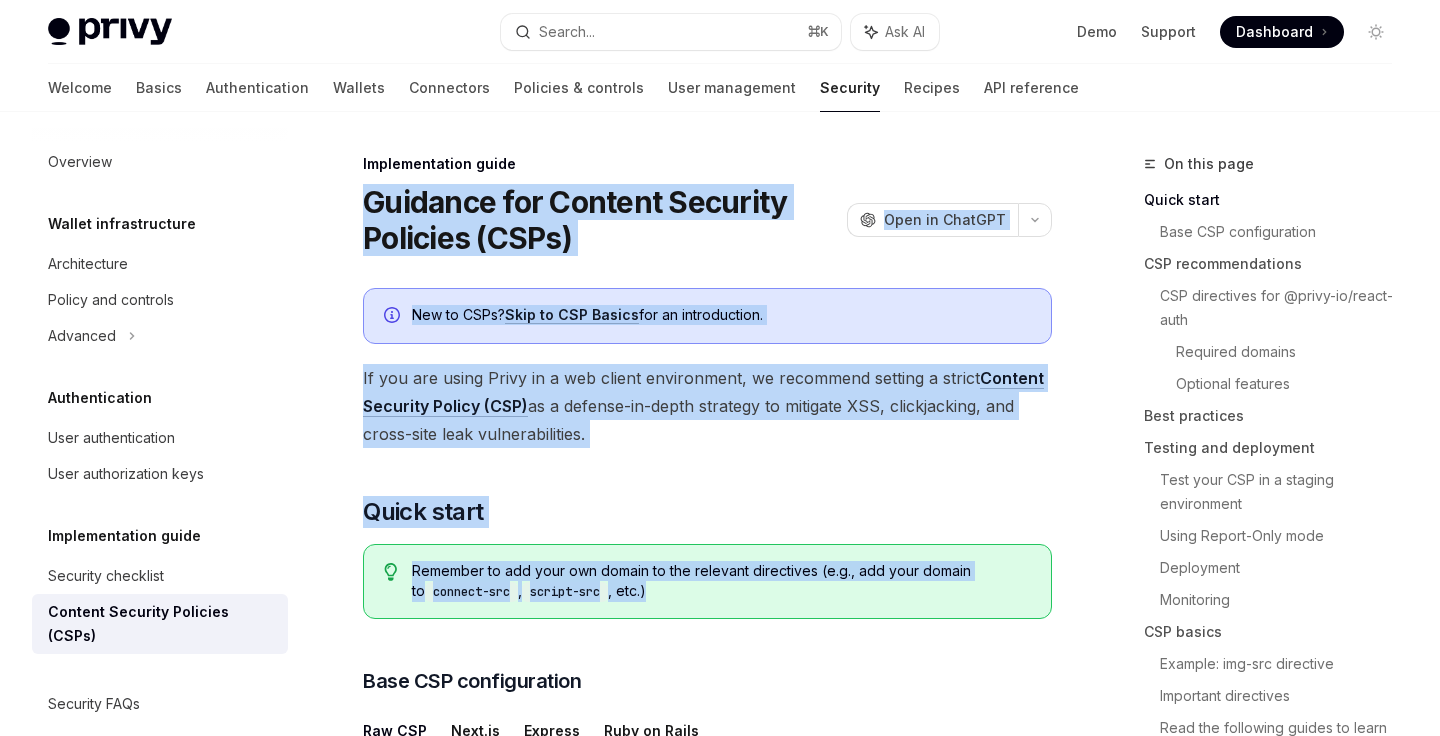 drag, startPoint x: 367, startPoint y: 196, endPoint x: 637, endPoint y: 617, distance: 500.141 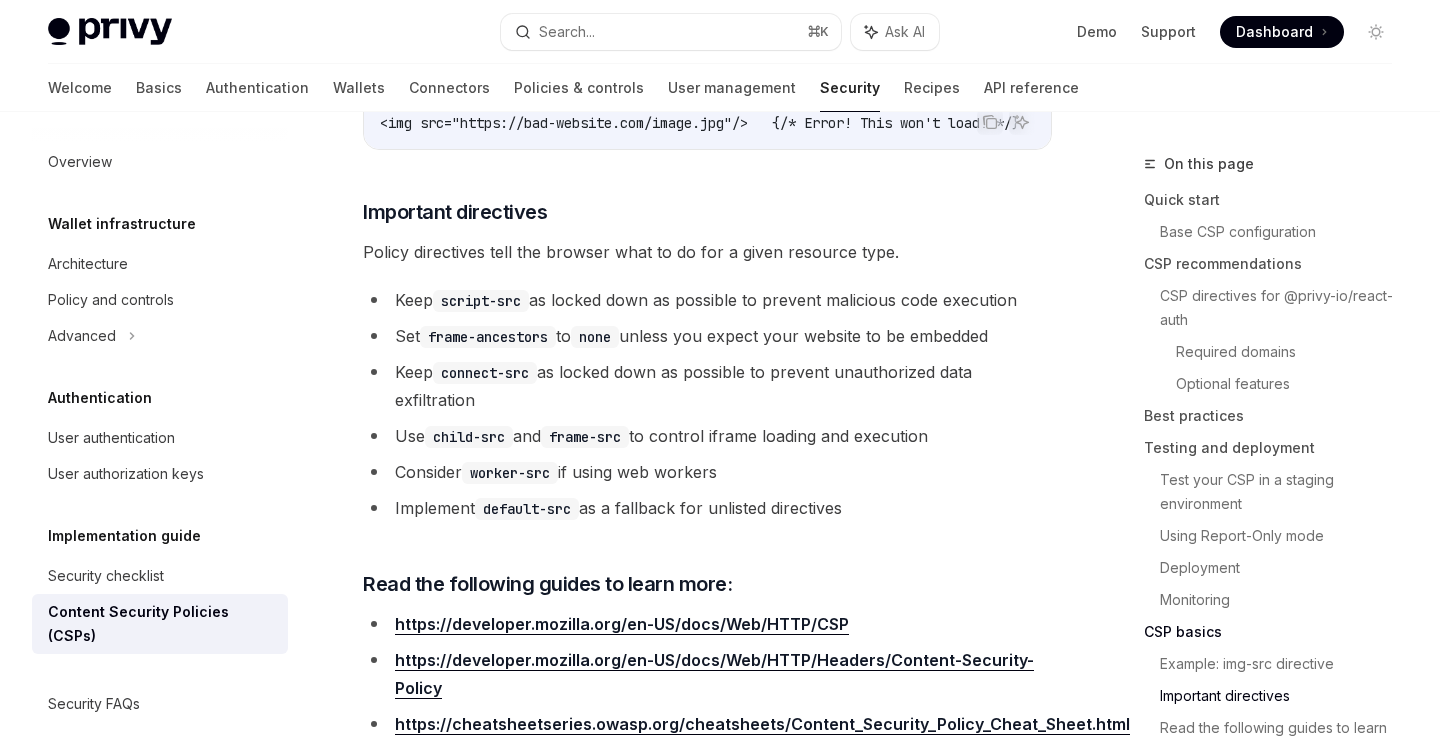 scroll, scrollTop: 5230, scrollLeft: 0, axis: vertical 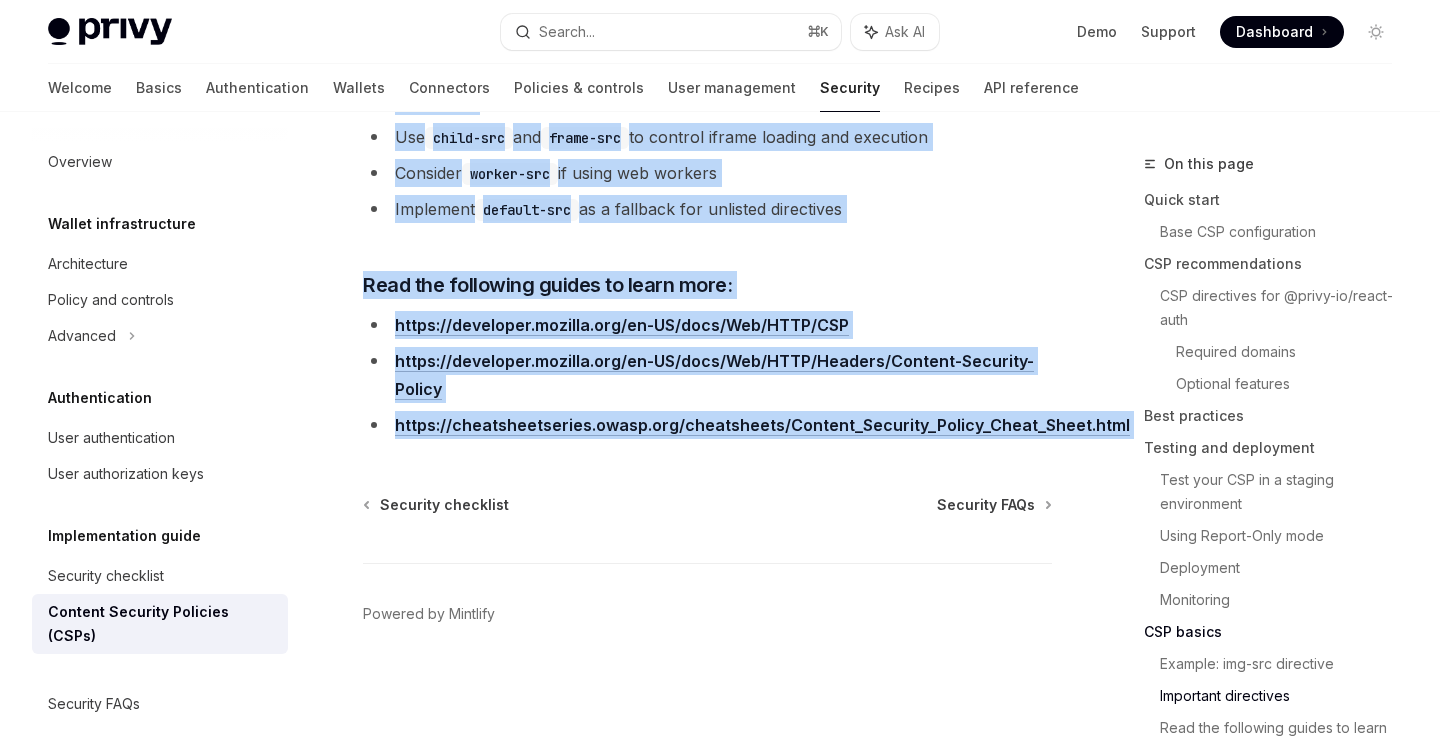 click on "Implementation guide Guidance for Content Security Policies (CSPs) OpenAI Open in ChatGPT OpenAI Open in ChatGPT New to CSPs?  Skip to CSP Basics  for an introduction.
If you are using Privy in a web client environment, we recommend setting a strict  Content Security Policy (CSP)  as a defense-in-depth strategy to mitigate XSS, clickjacking, and cross-site leak vulnerabilities.
​ Quick start
Remember to add your own domain to the relevant directives (e.g., add your domain to
connect-src ,  script-src , etc.)
​ Base CSP configuration
Raw CSP   Next.js   Express   Ruby on Rails Copy Ask AI Content-Security-Policy:
default-src 'self';
script-src 'self' https://challenges.cloudflare.com;
style-src 'self' 'unsafe-inline';
img-src 'self' data: blob:;
font-src 'self';
object-src 'none';
base-uri 'self';
form-action 'self';
frame-ancestors 'none';
child-src https://auth.privy.io https://verify.walletconnect.com https://verify.walletconnect.org;
​" at bounding box center (520, -2164) 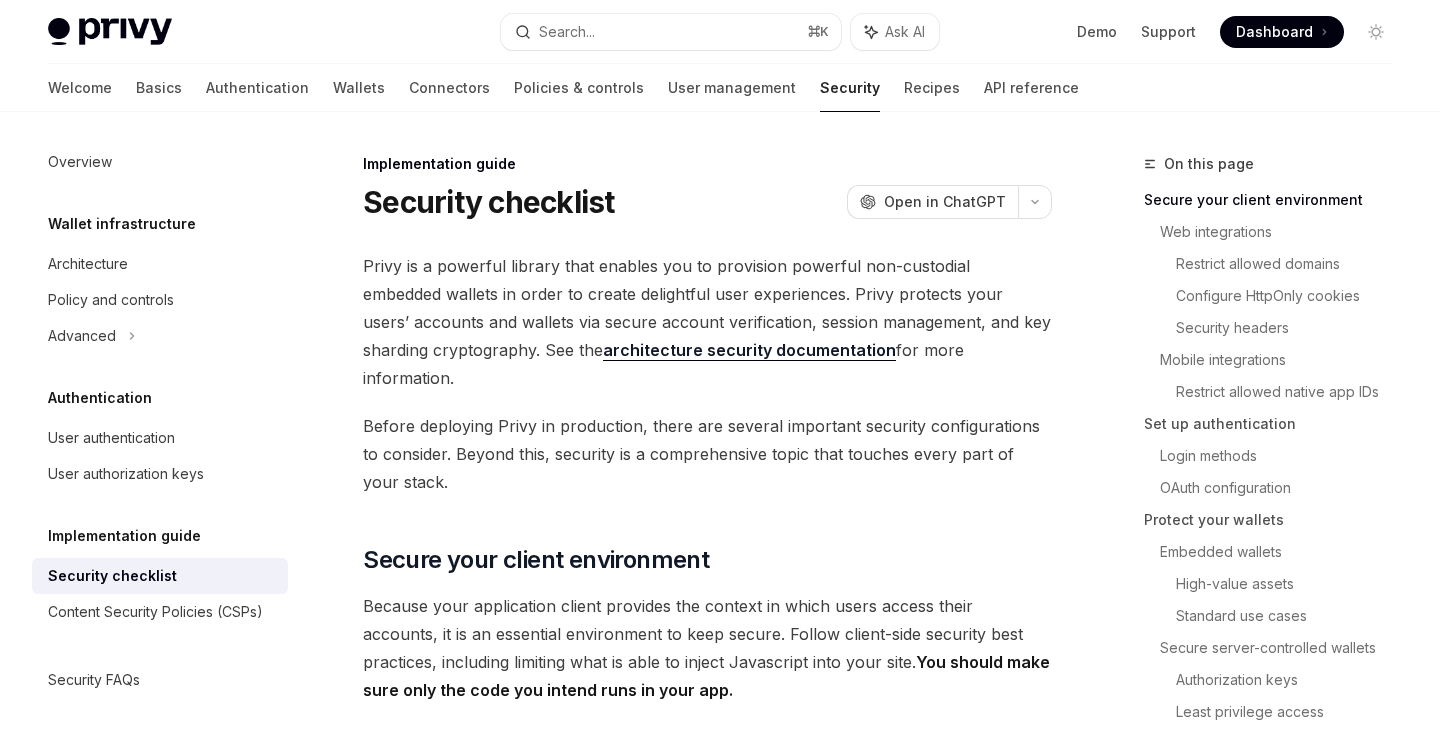 scroll, scrollTop: 0, scrollLeft: 0, axis: both 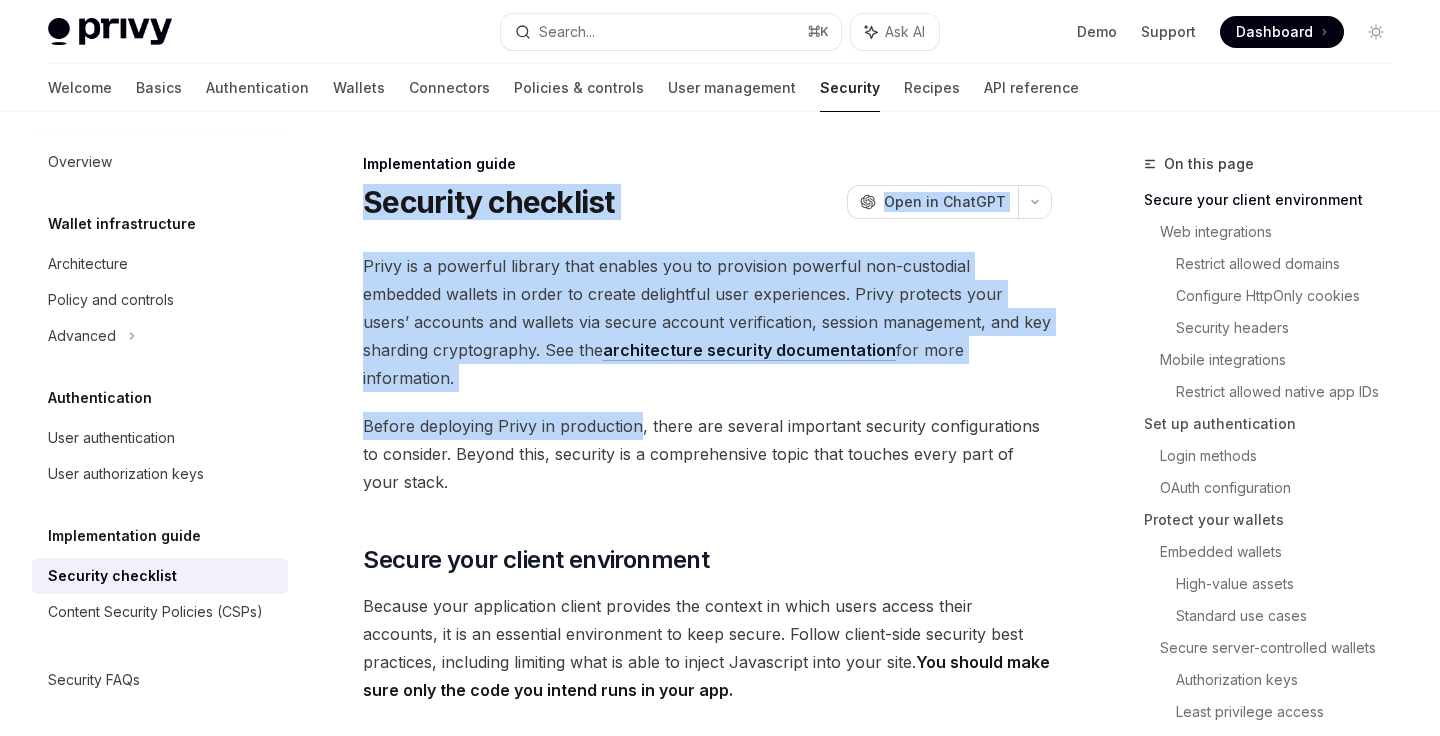 drag, startPoint x: 362, startPoint y: 193, endPoint x: 636, endPoint y: 386, distance: 335.14923 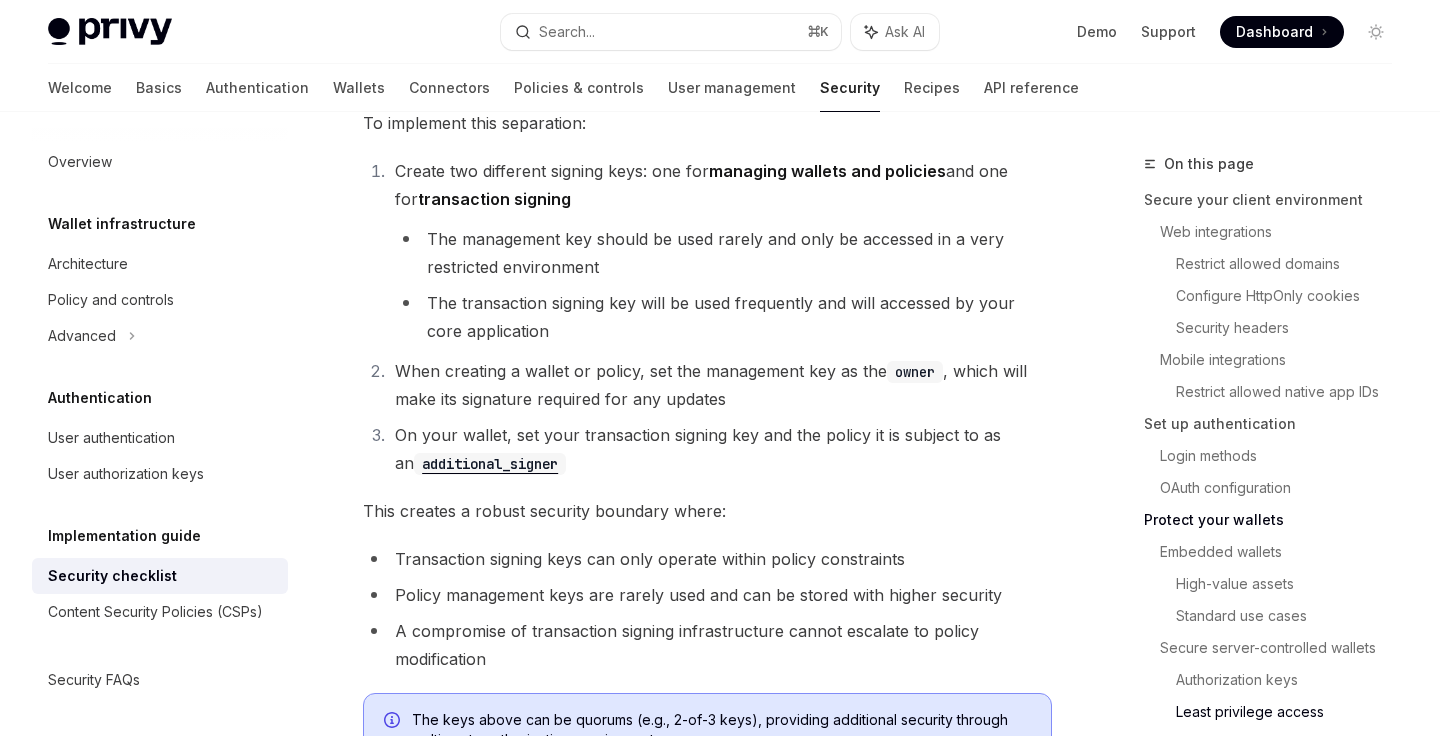 scroll, scrollTop: 4839, scrollLeft: 0, axis: vertical 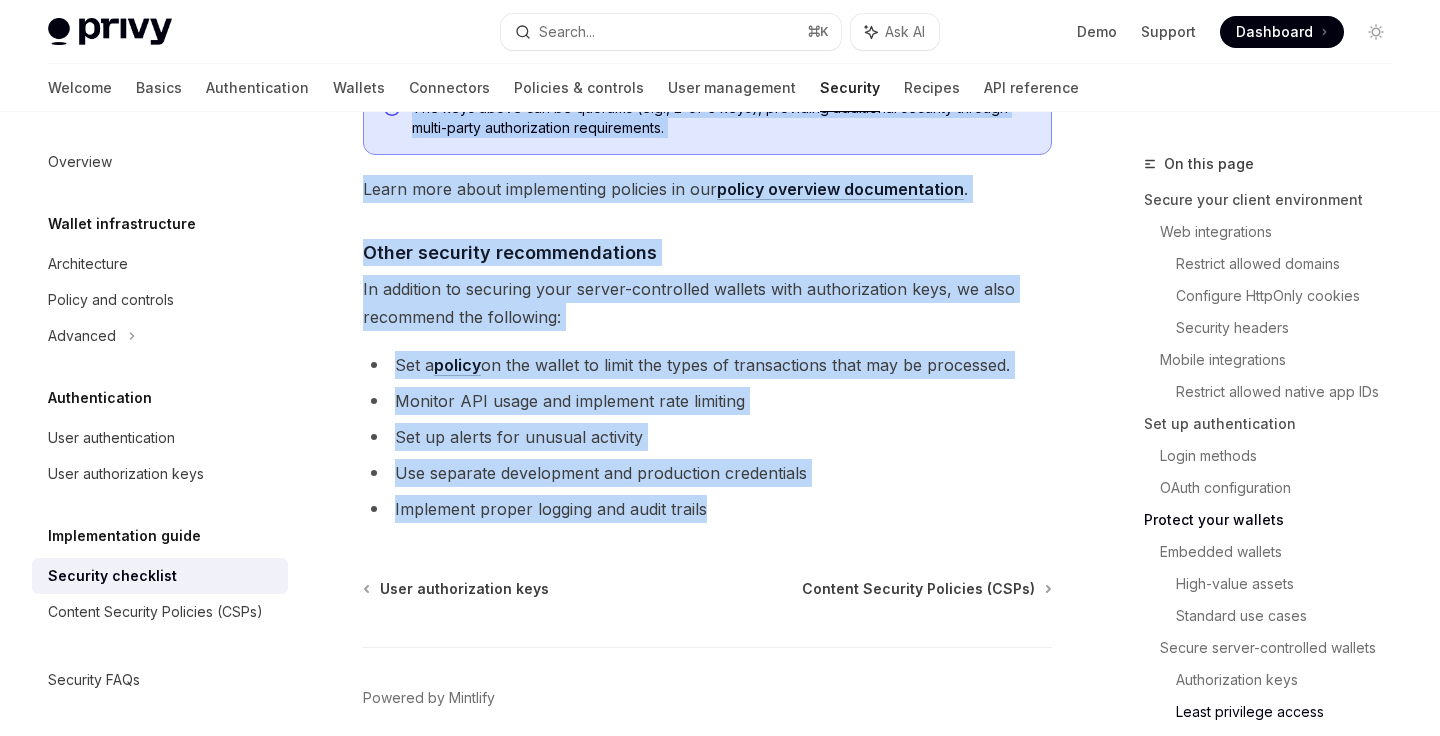 click on "Implement proper logging and audit trails" at bounding box center [707, 509] 